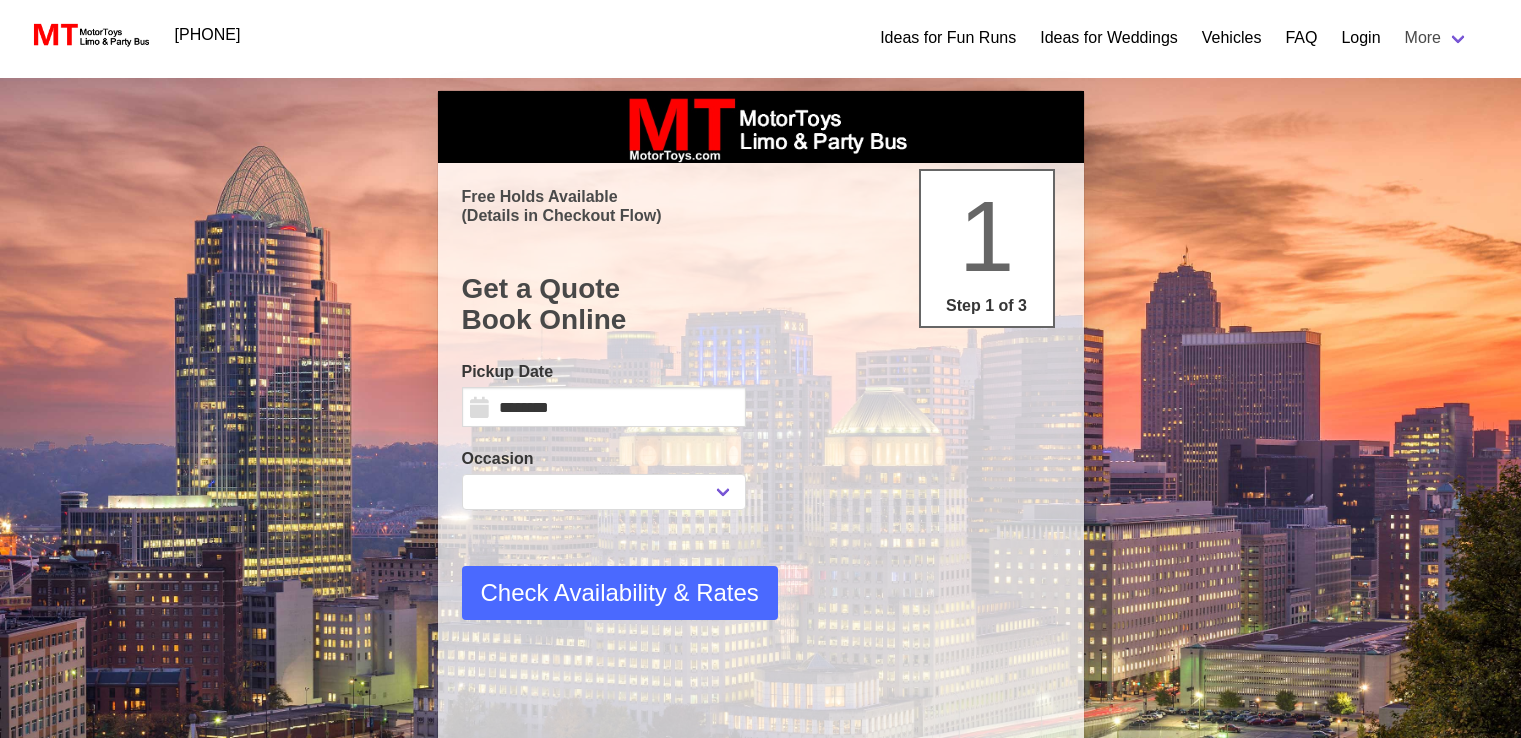 scroll, scrollTop: 0, scrollLeft: 0, axis: both 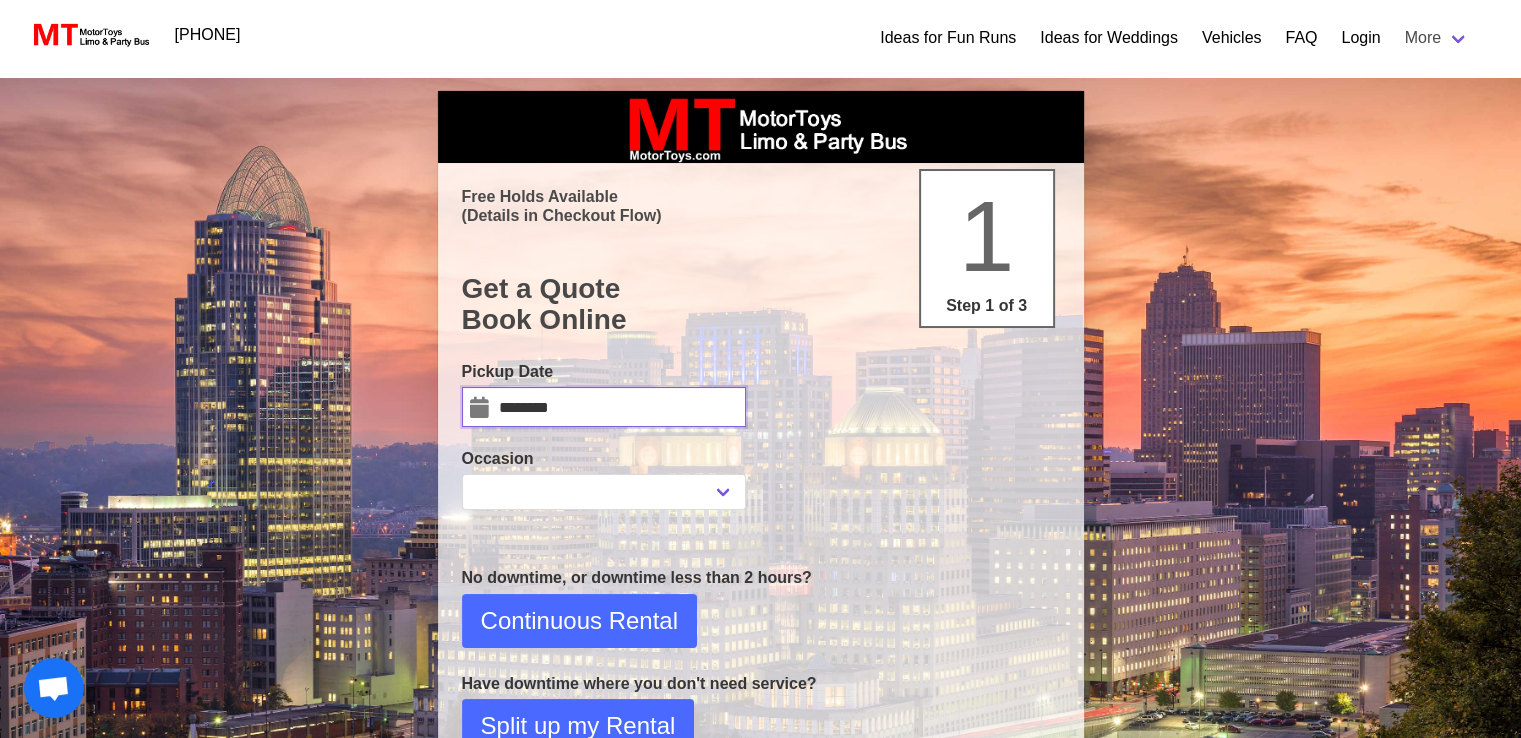 click on "********" at bounding box center (604, 407) 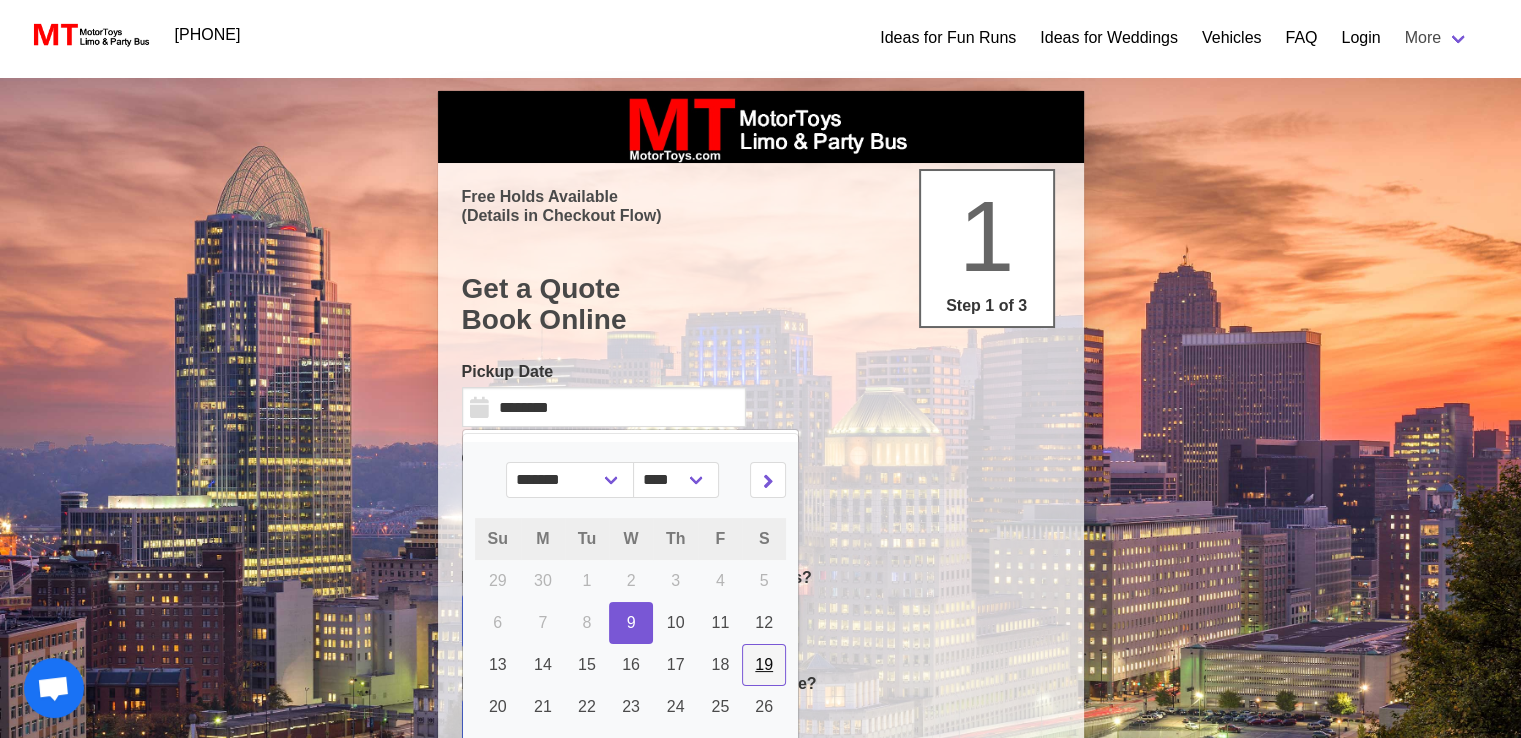 click on "19" at bounding box center (631, 622) 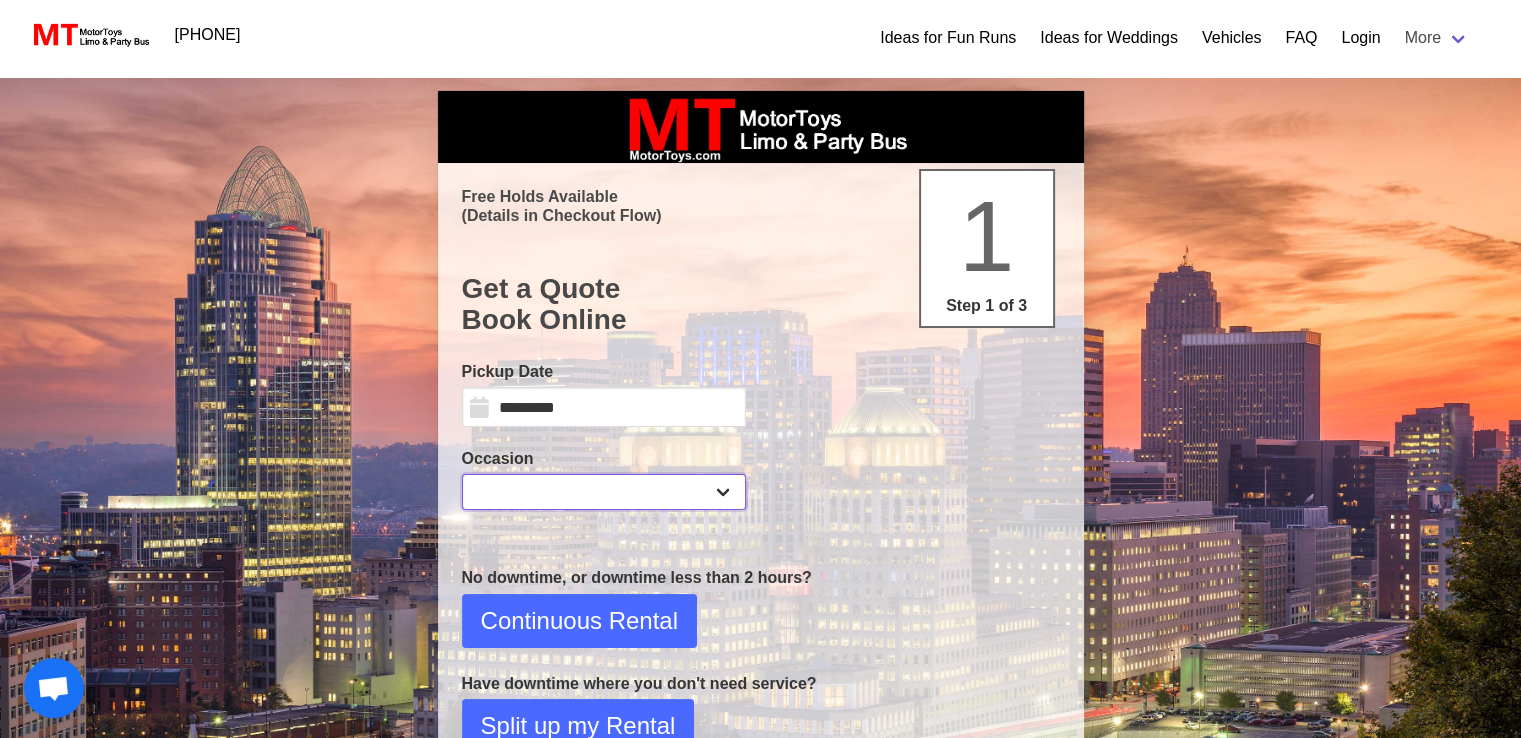 click on "**********" at bounding box center (604, 492) 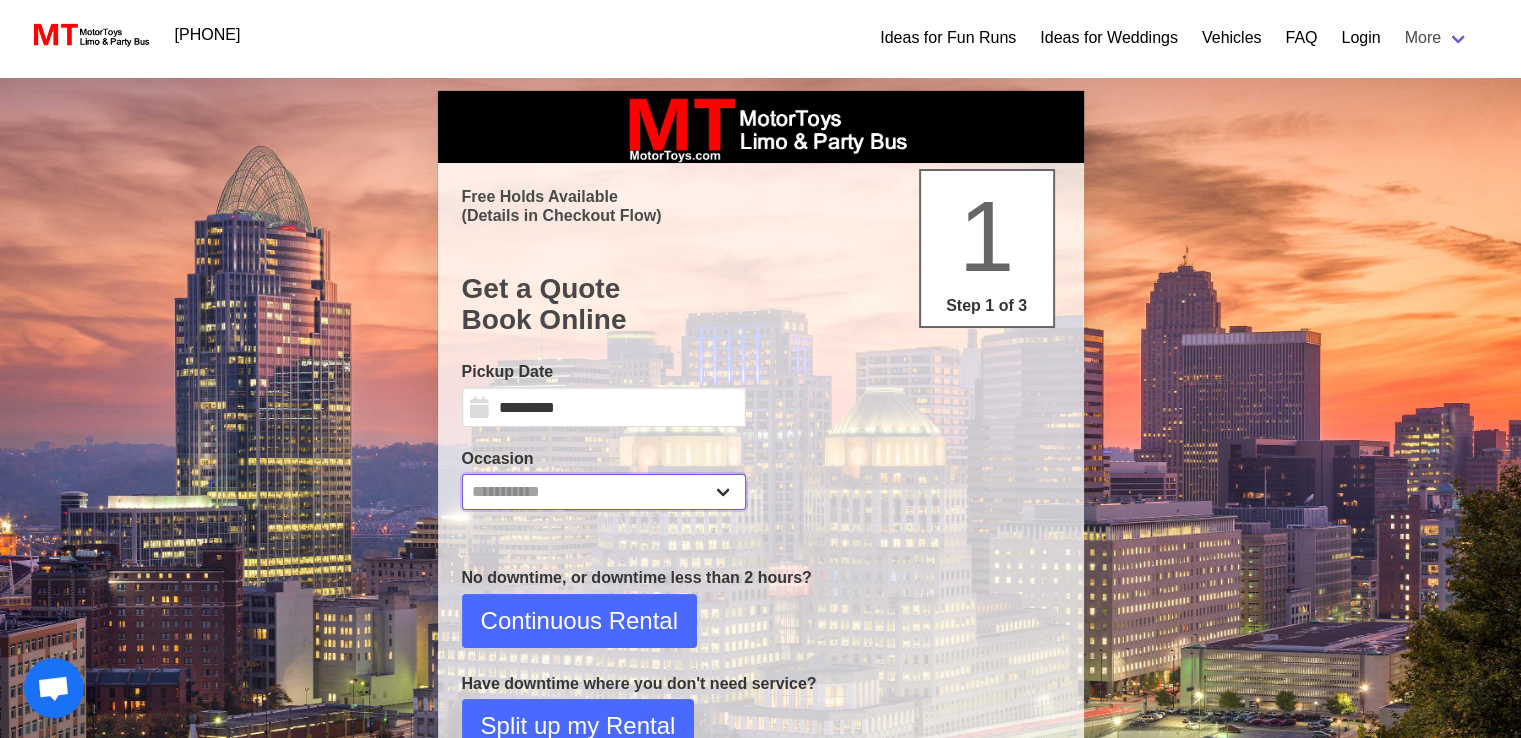 click on "**********" at bounding box center [604, 492] 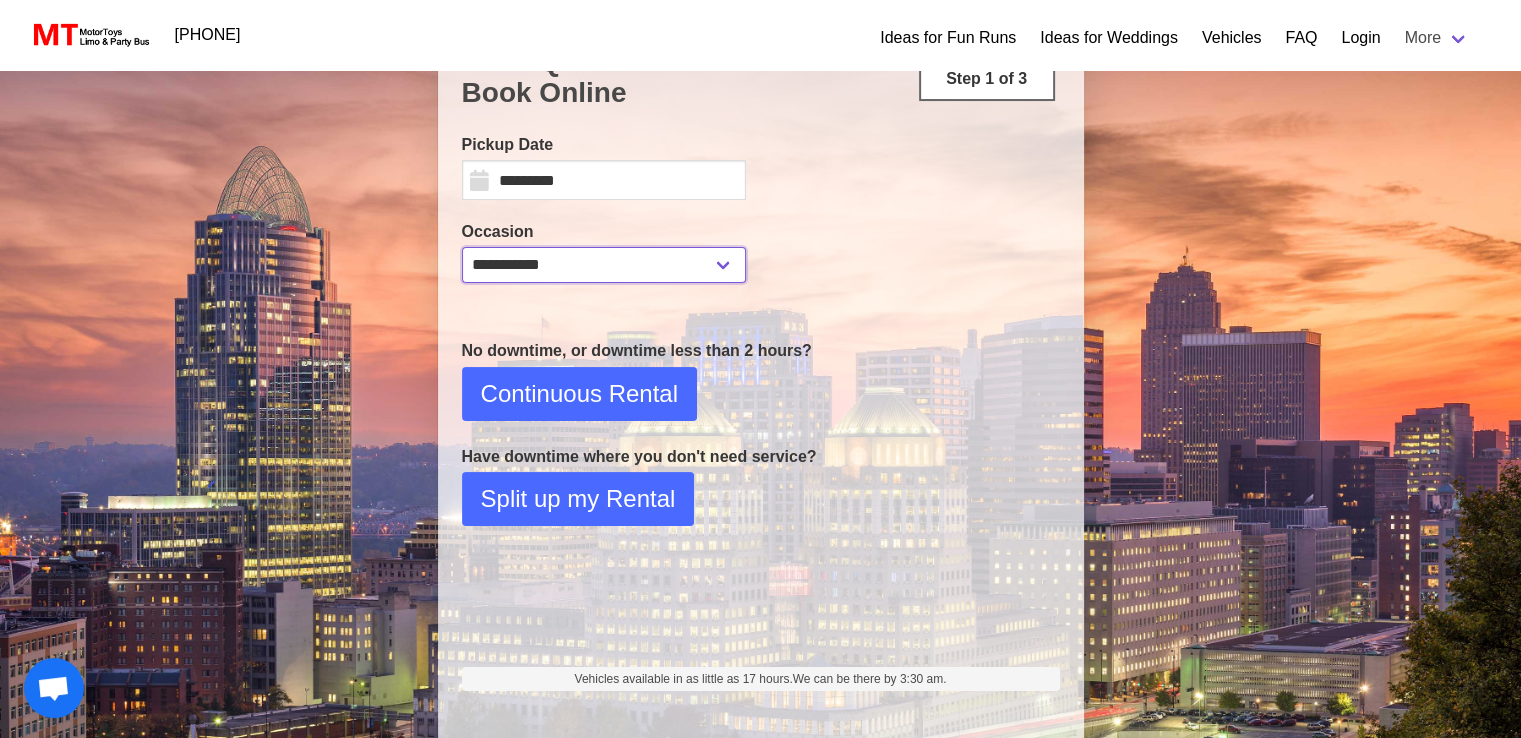 scroll, scrollTop: 225, scrollLeft: 0, axis: vertical 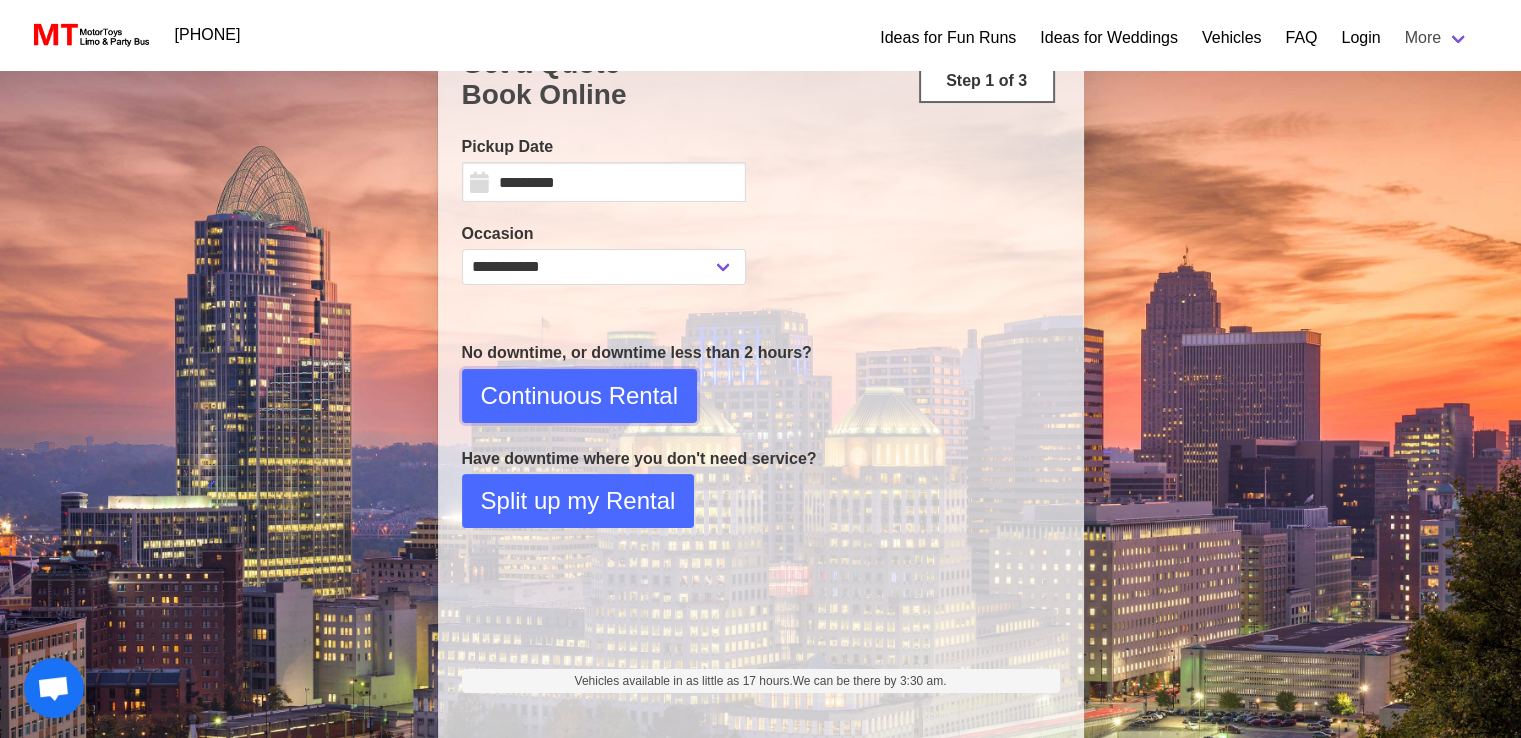 click on "Continuous Rental" at bounding box center [579, 396] 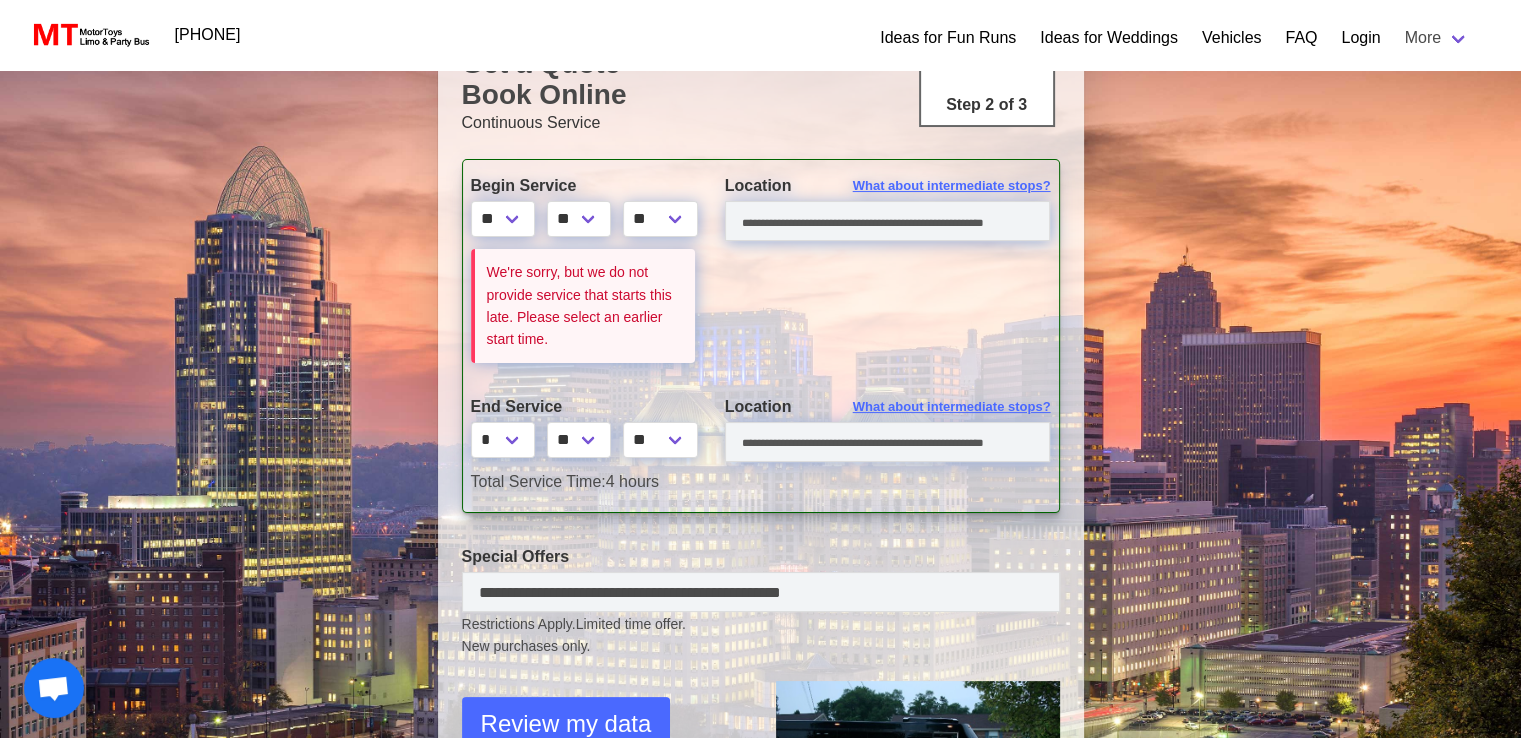 scroll, scrollTop: 0, scrollLeft: 0, axis: both 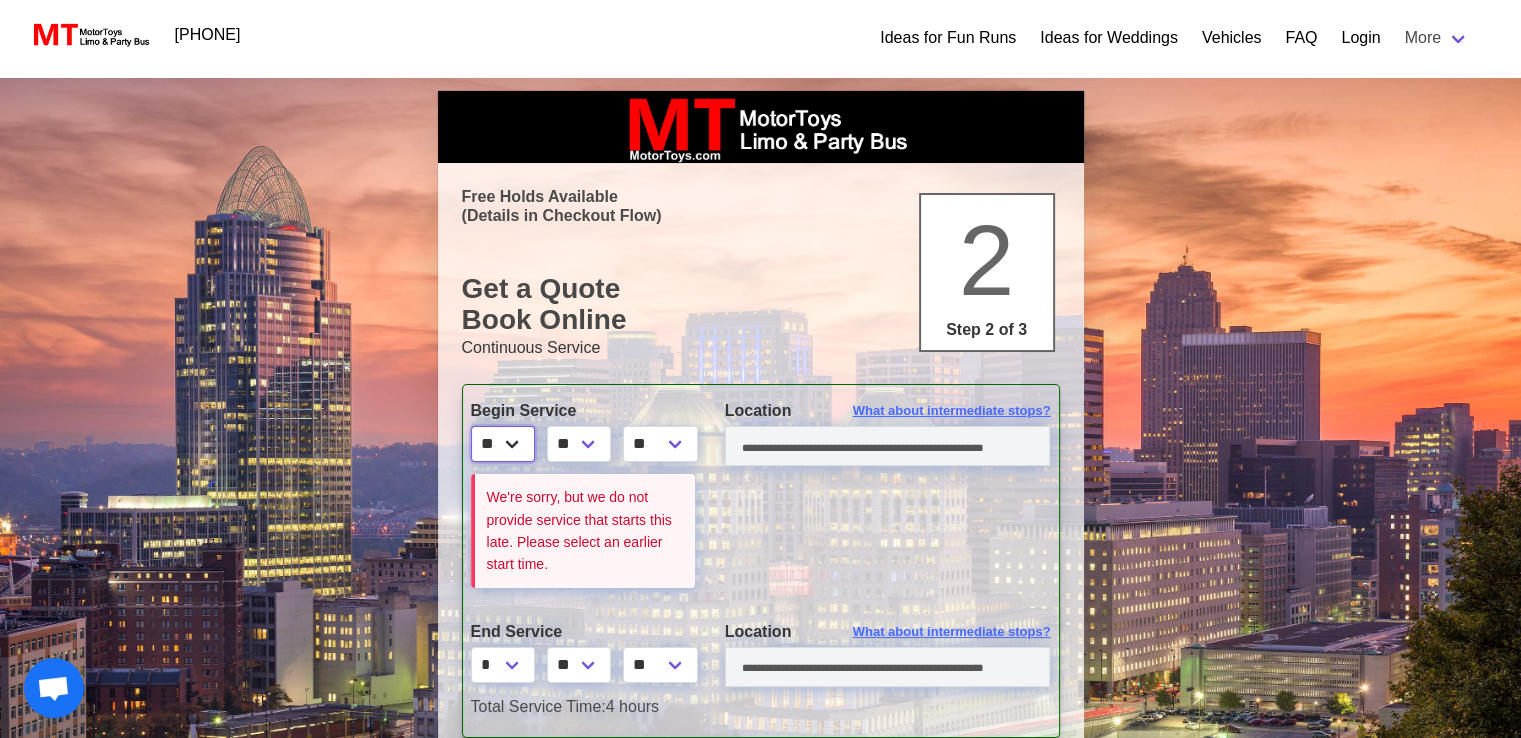 click on "* * * * * * * * * ** ** **" at bounding box center [503, 444] 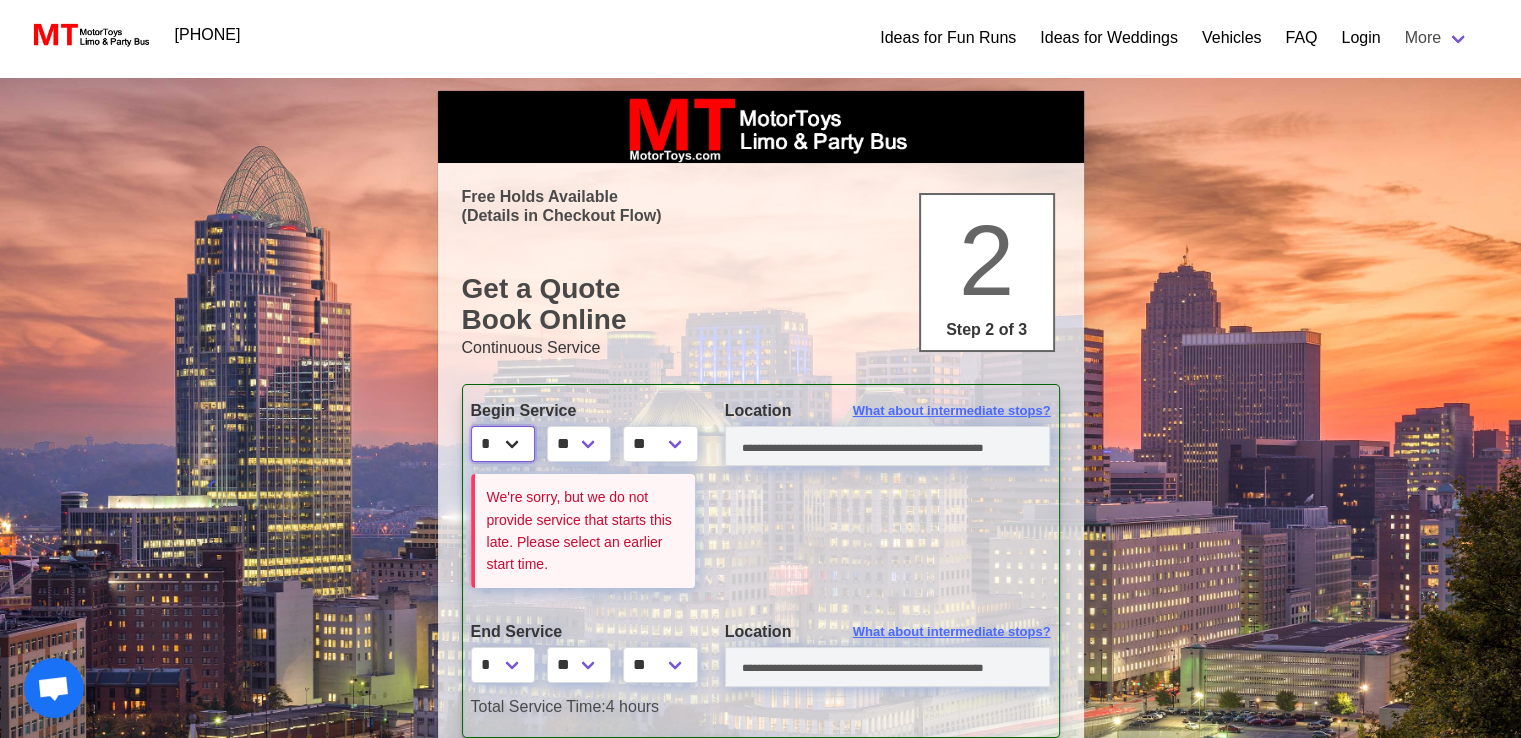 click on "* * * * * * * * * ** ** **" at bounding box center (503, 444) 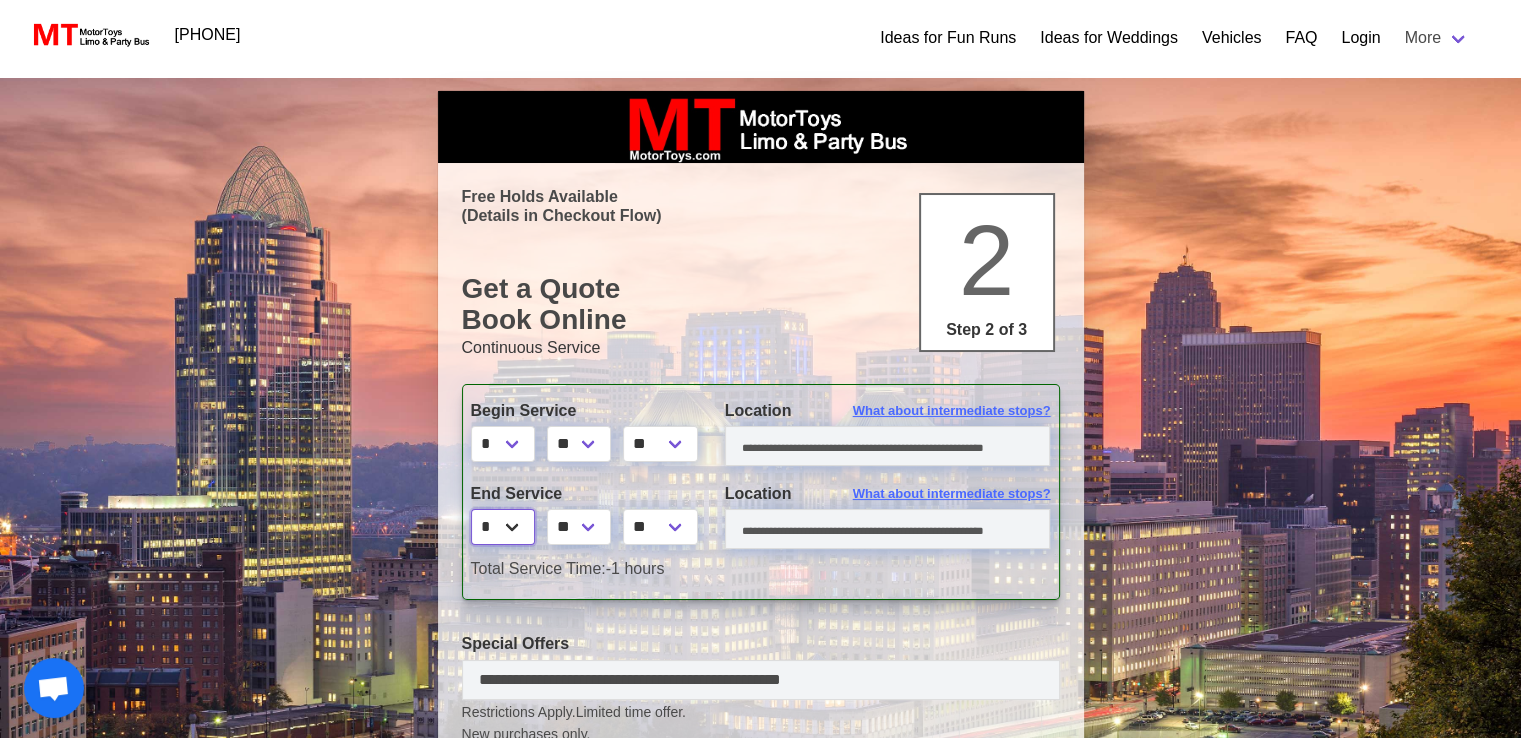 click on "* * * * * * * * * ** ** **" at bounding box center [503, 527] 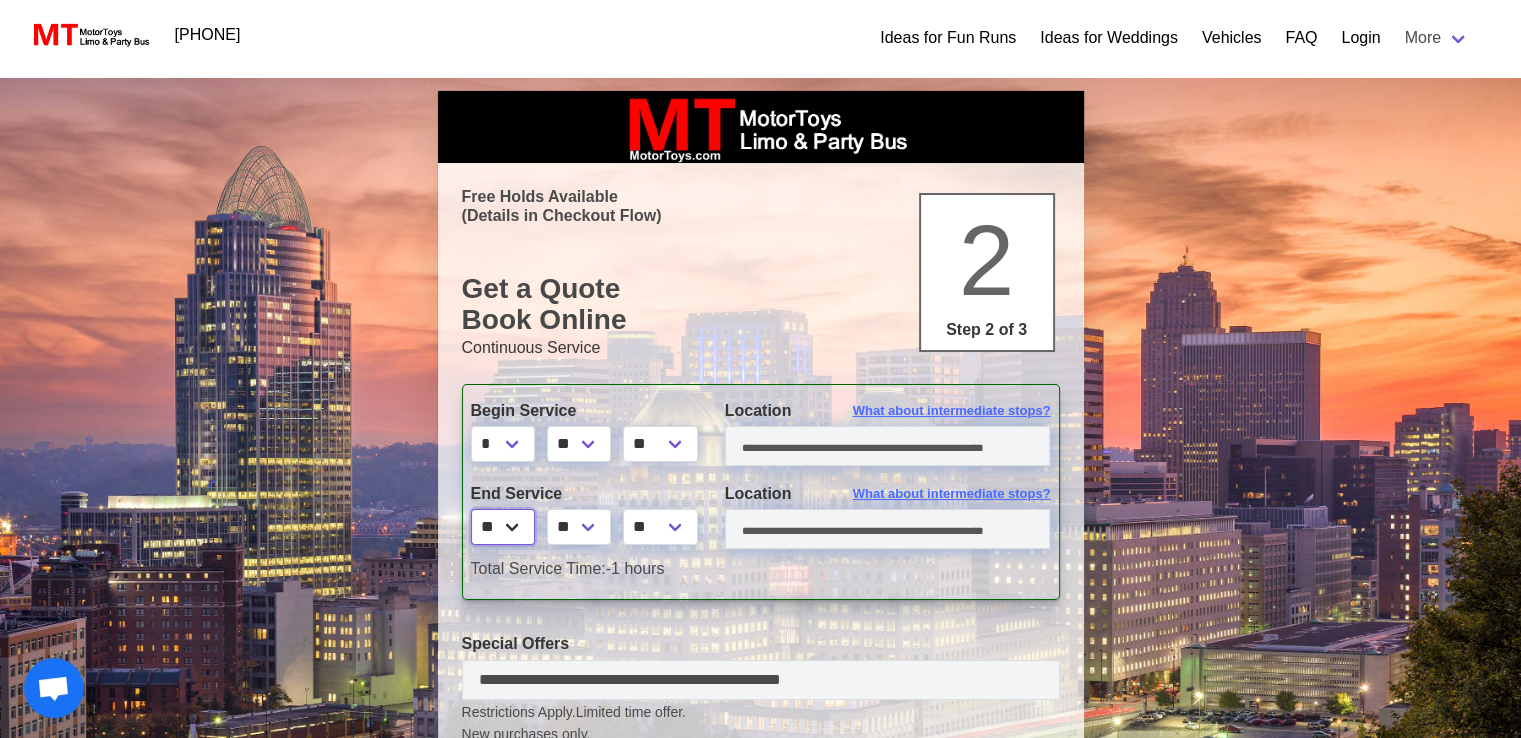 click on "* * * * * * * * * ** ** **" at bounding box center [503, 527] 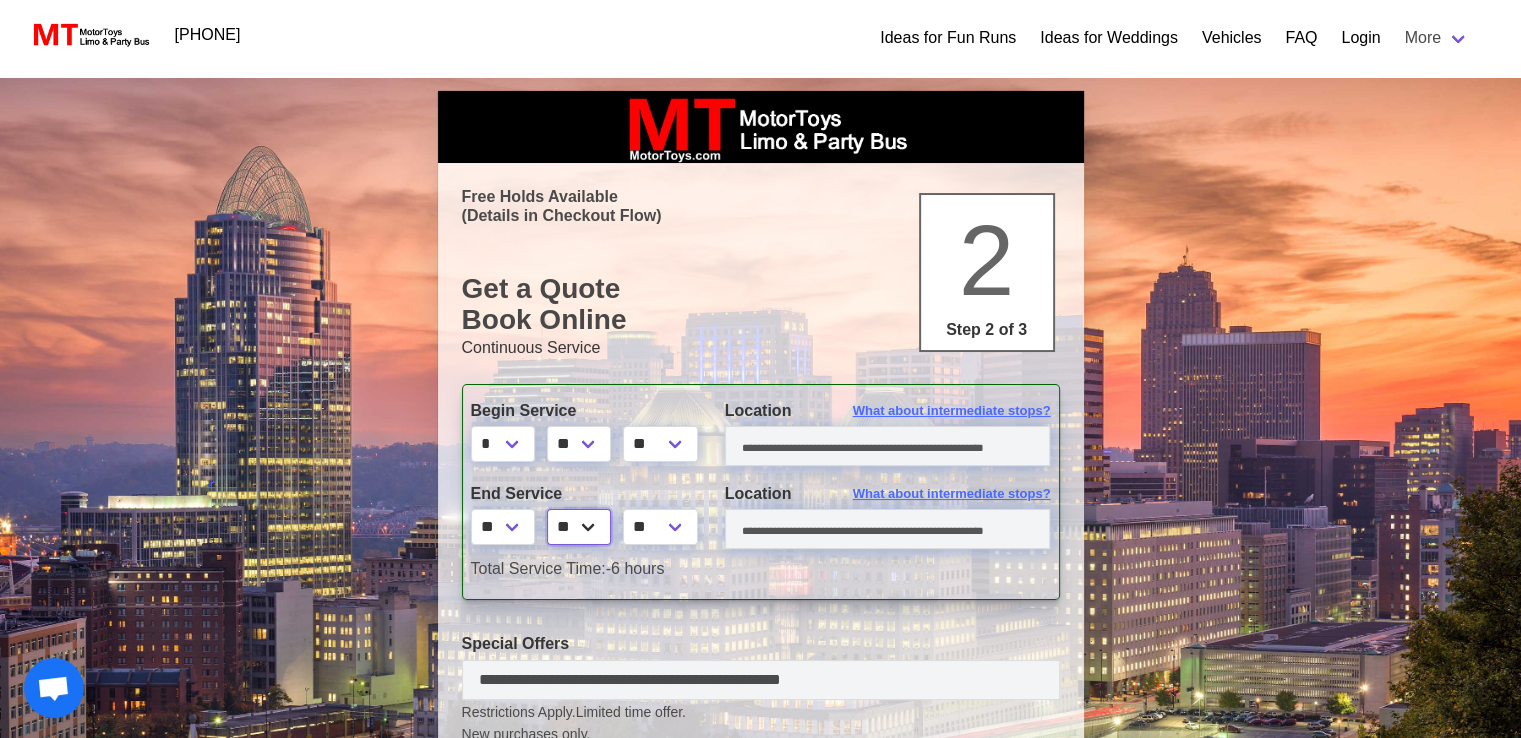 click on "** ** ** **" at bounding box center [579, 527] 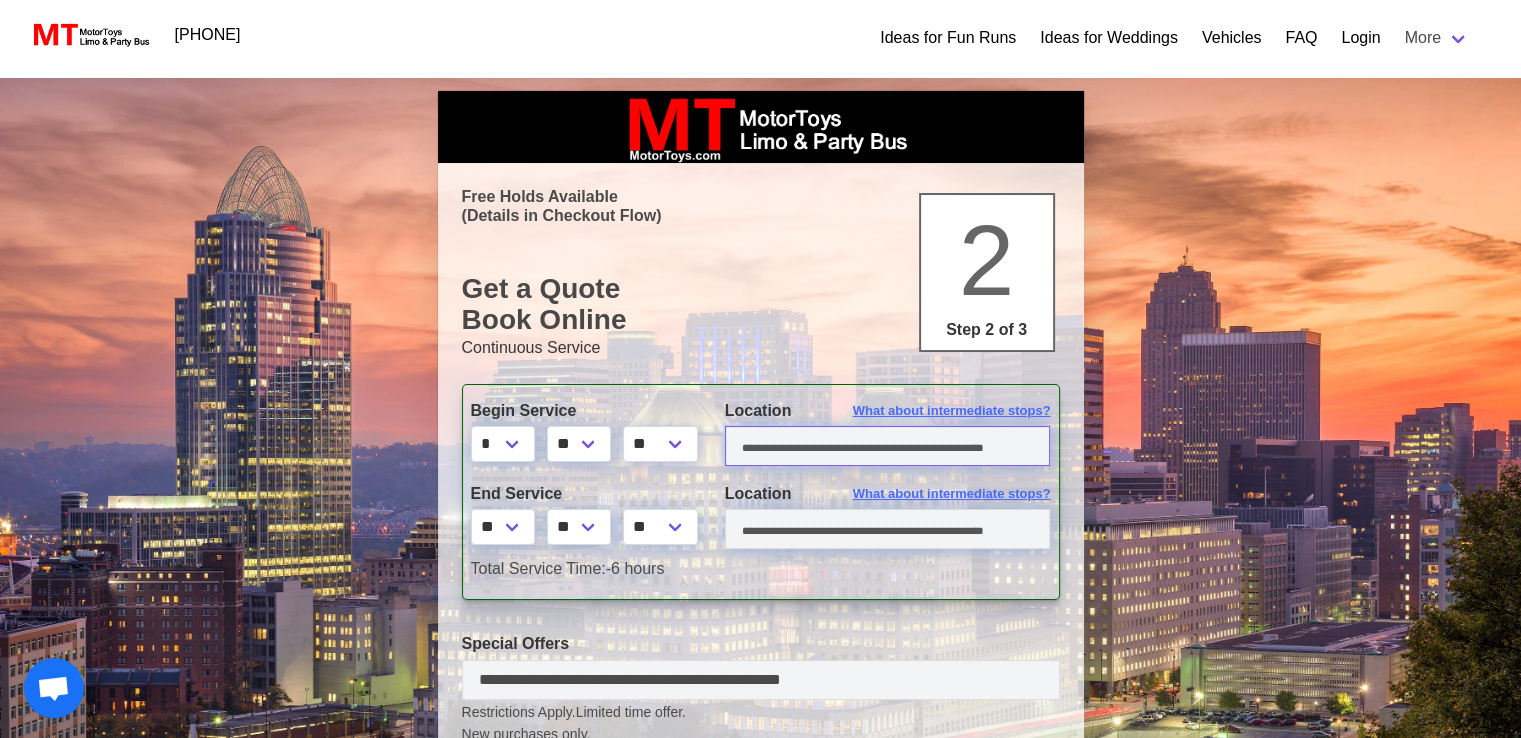 click at bounding box center (888, 446) 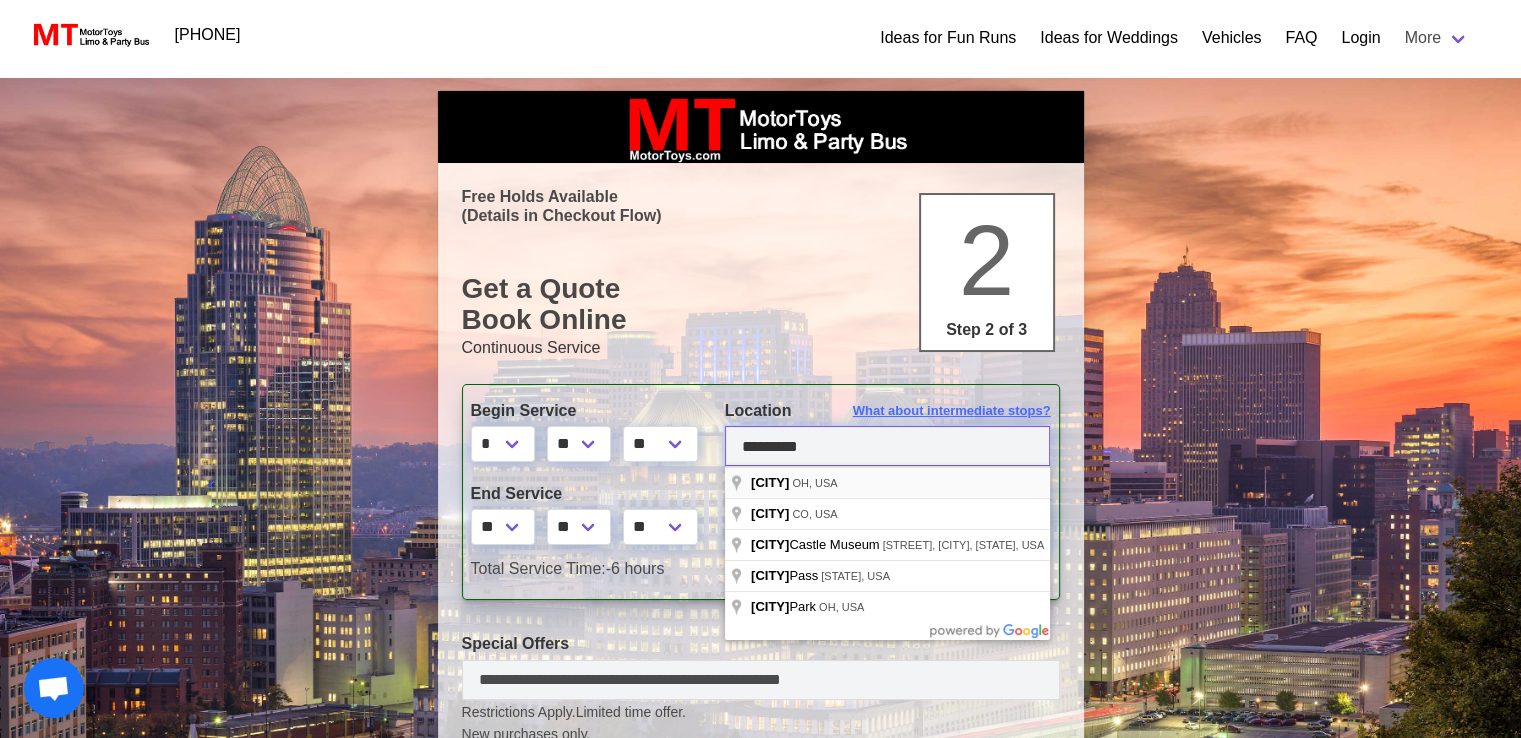 type on "********" 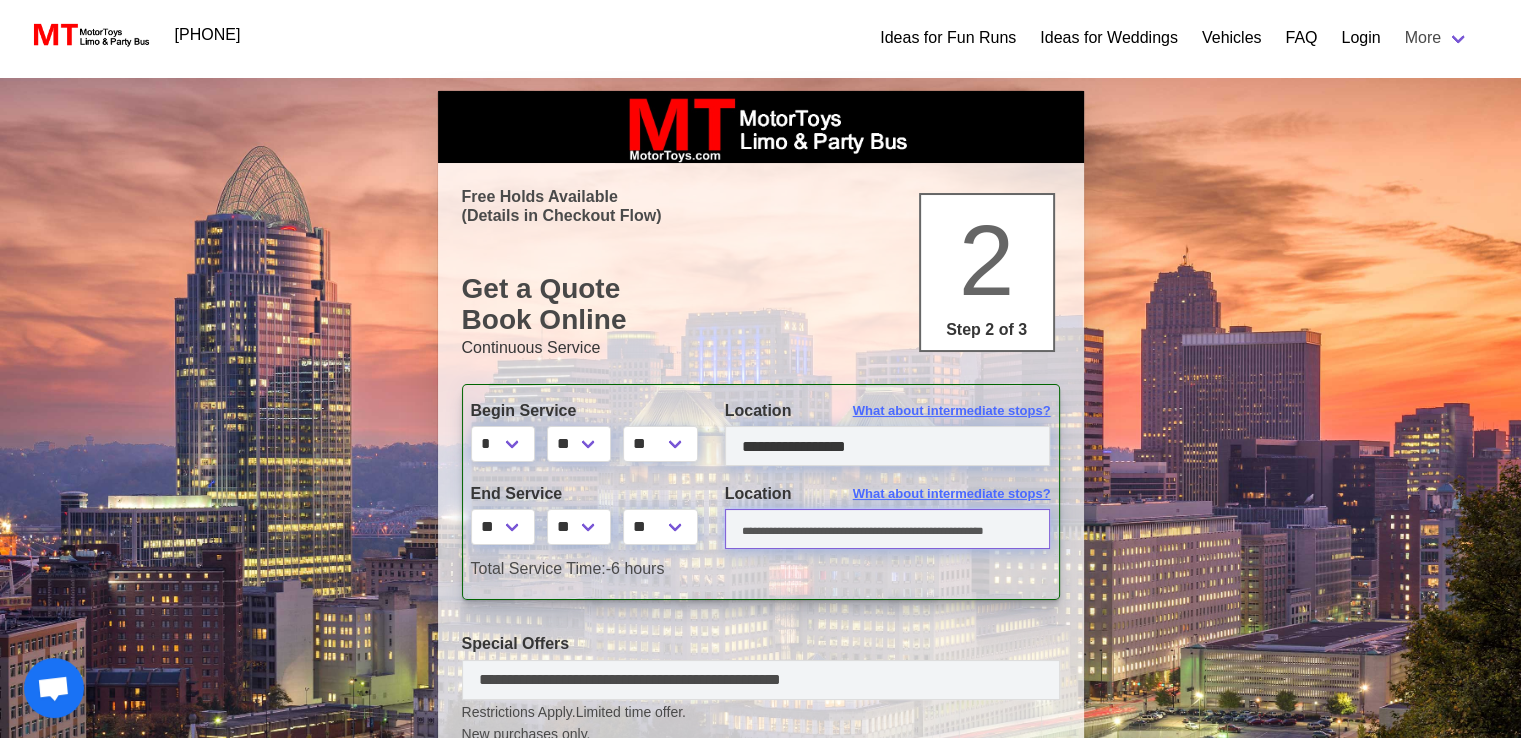 click at bounding box center [888, 529] 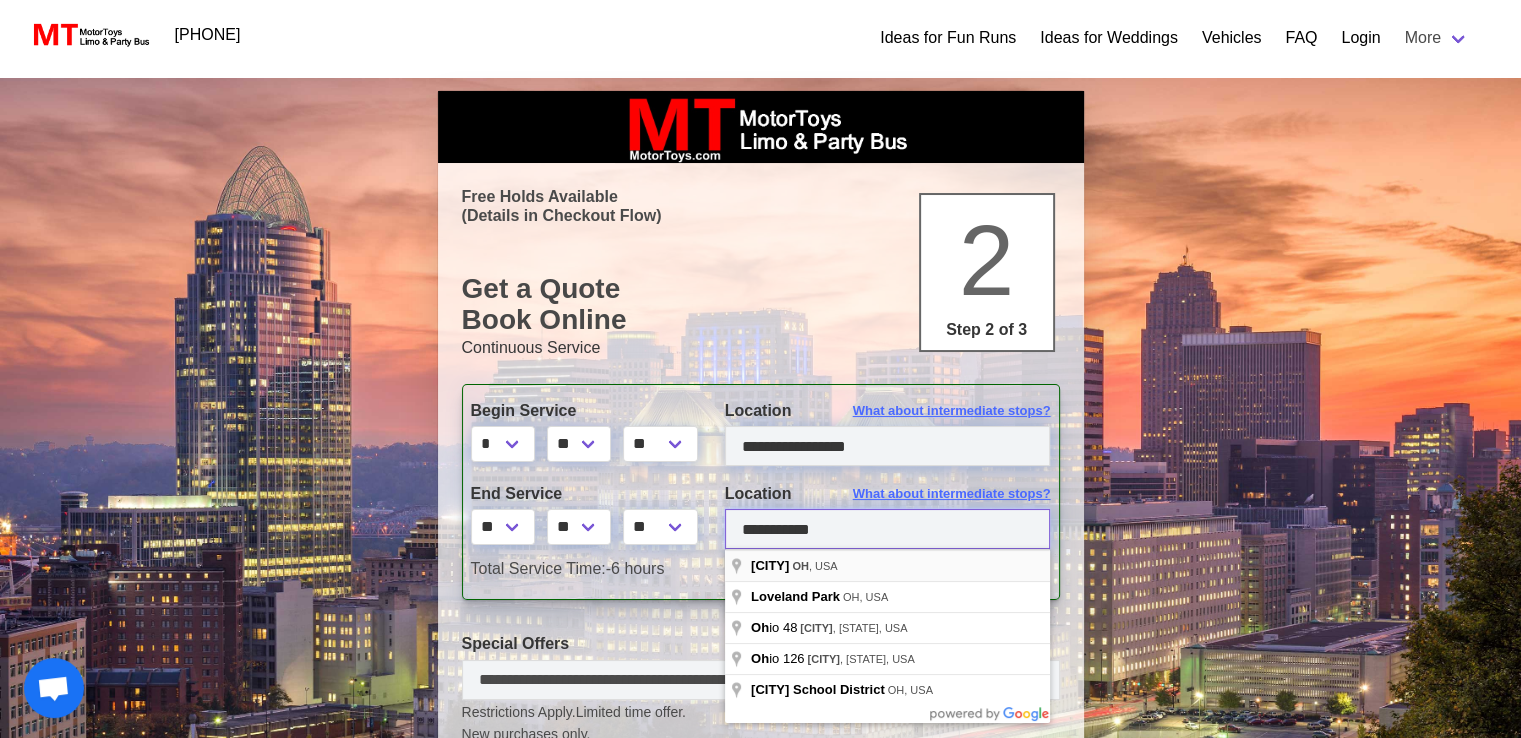 type on "**********" 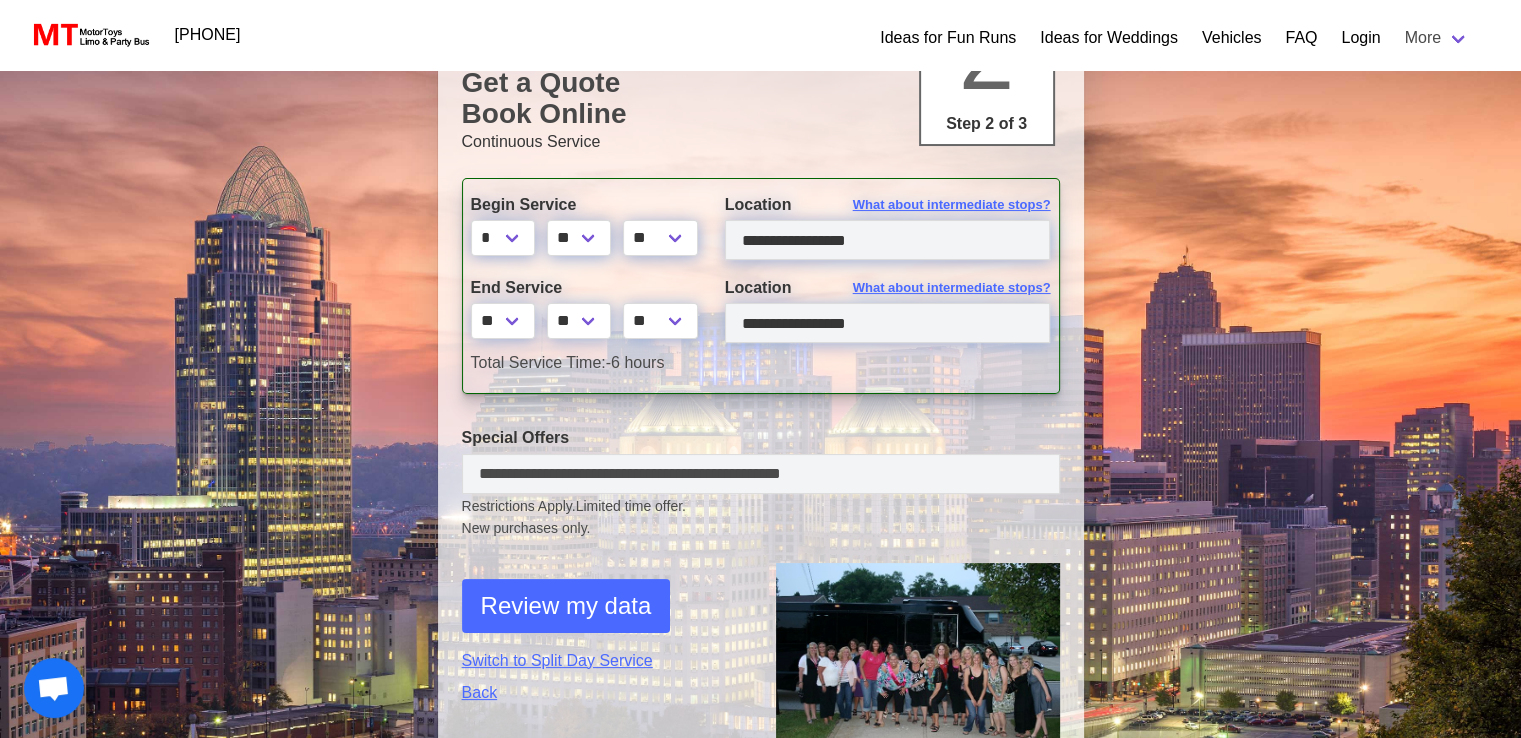 scroll, scrollTop: 215, scrollLeft: 0, axis: vertical 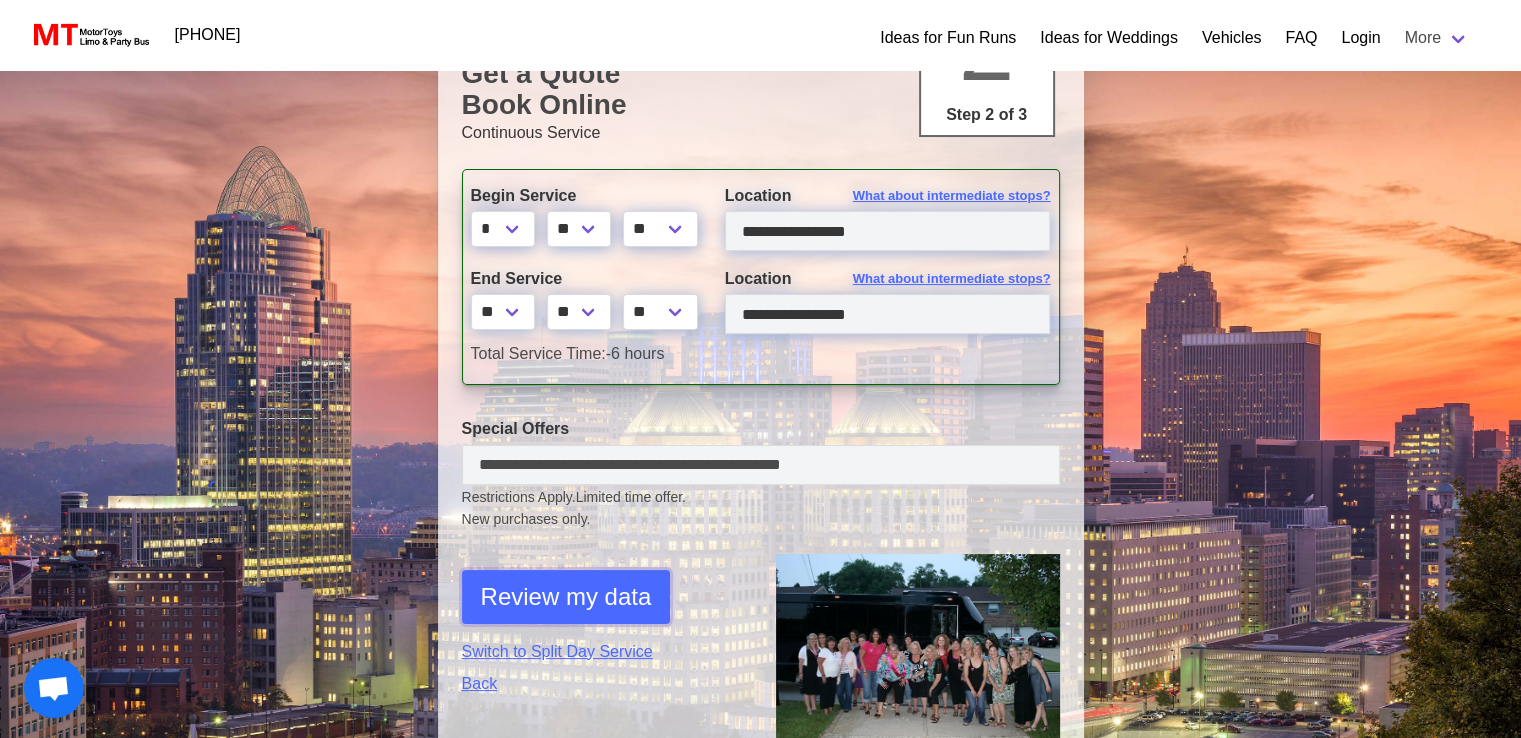 click on "Review my data" at bounding box center [566, 597] 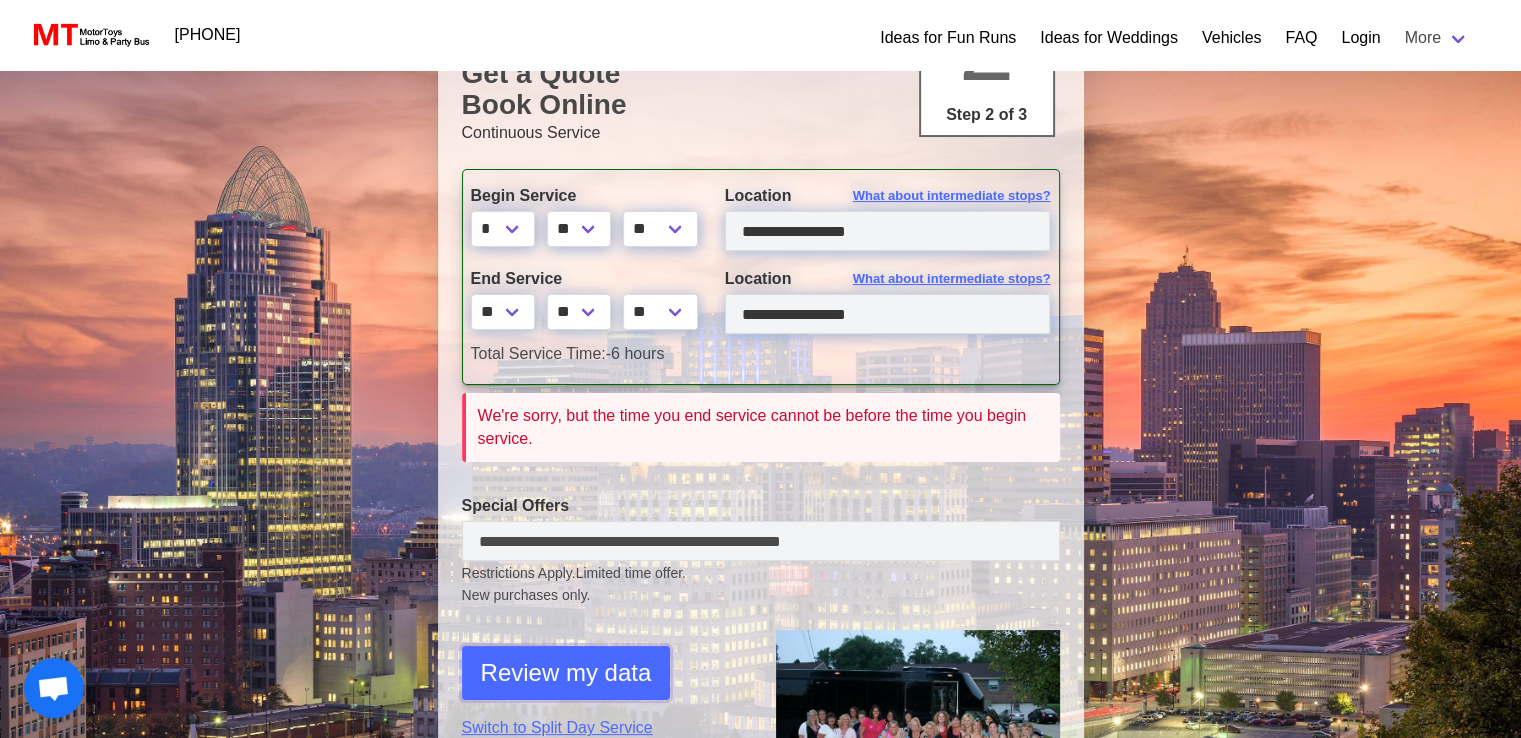 scroll, scrollTop: 0, scrollLeft: 0, axis: both 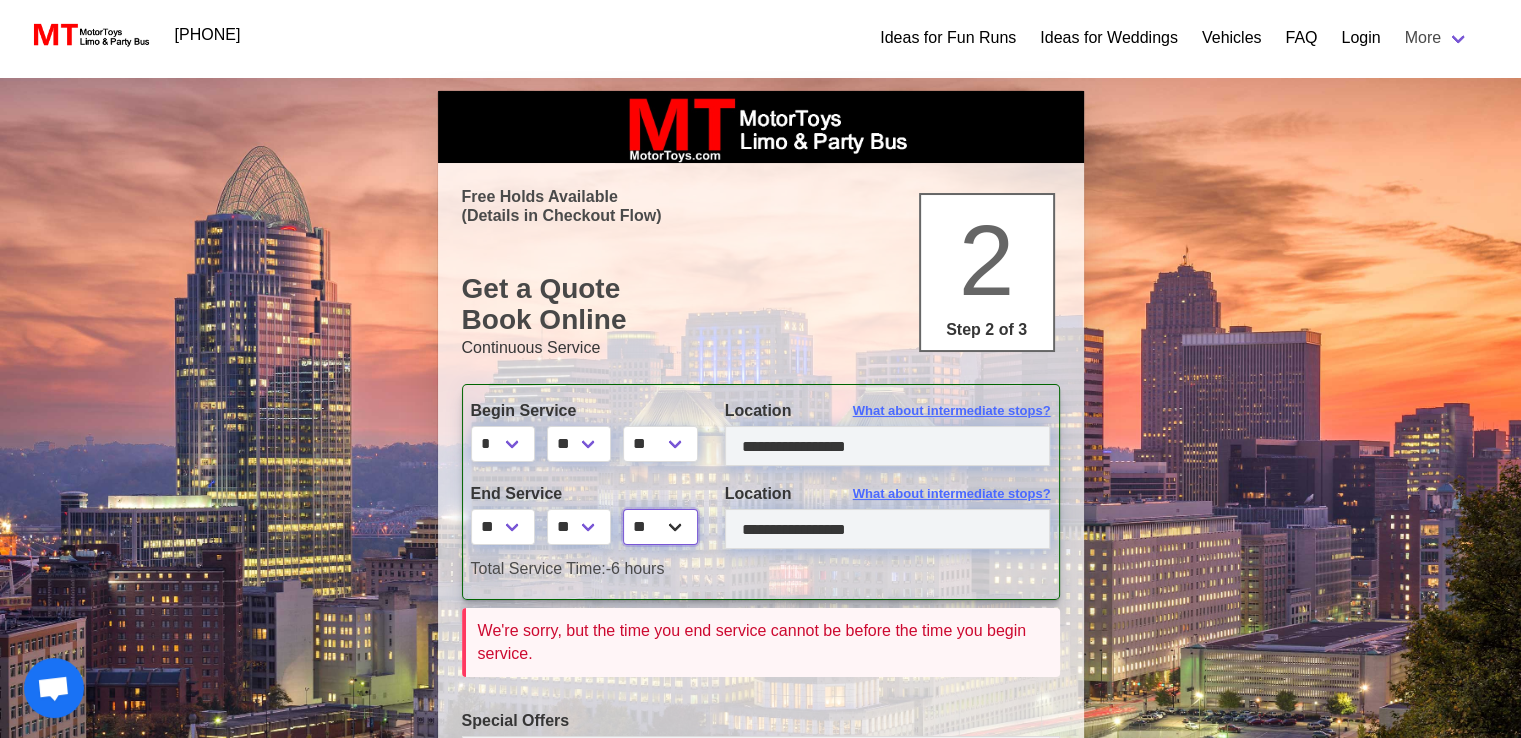 click on "**   **" at bounding box center [660, 527] 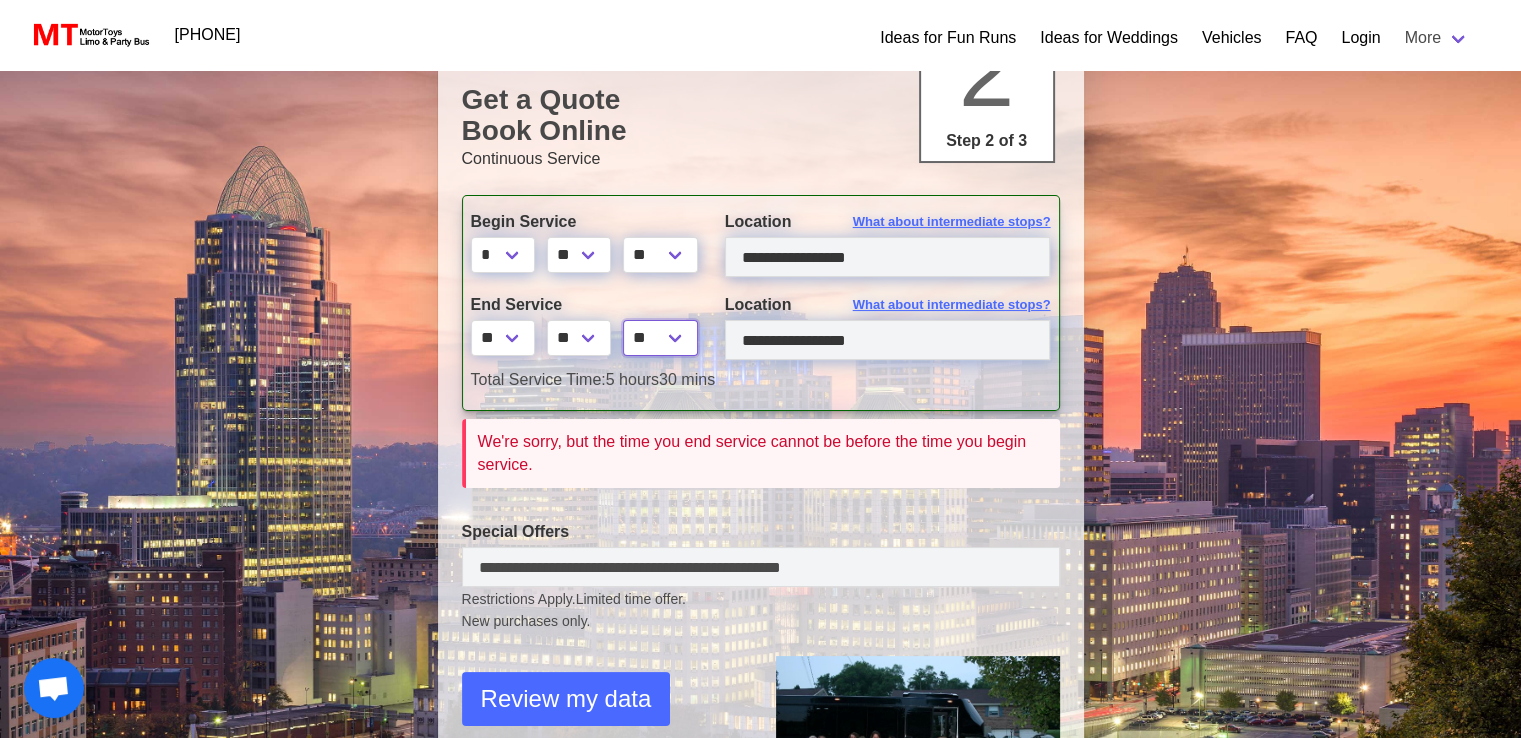scroll, scrollTop: 218, scrollLeft: 0, axis: vertical 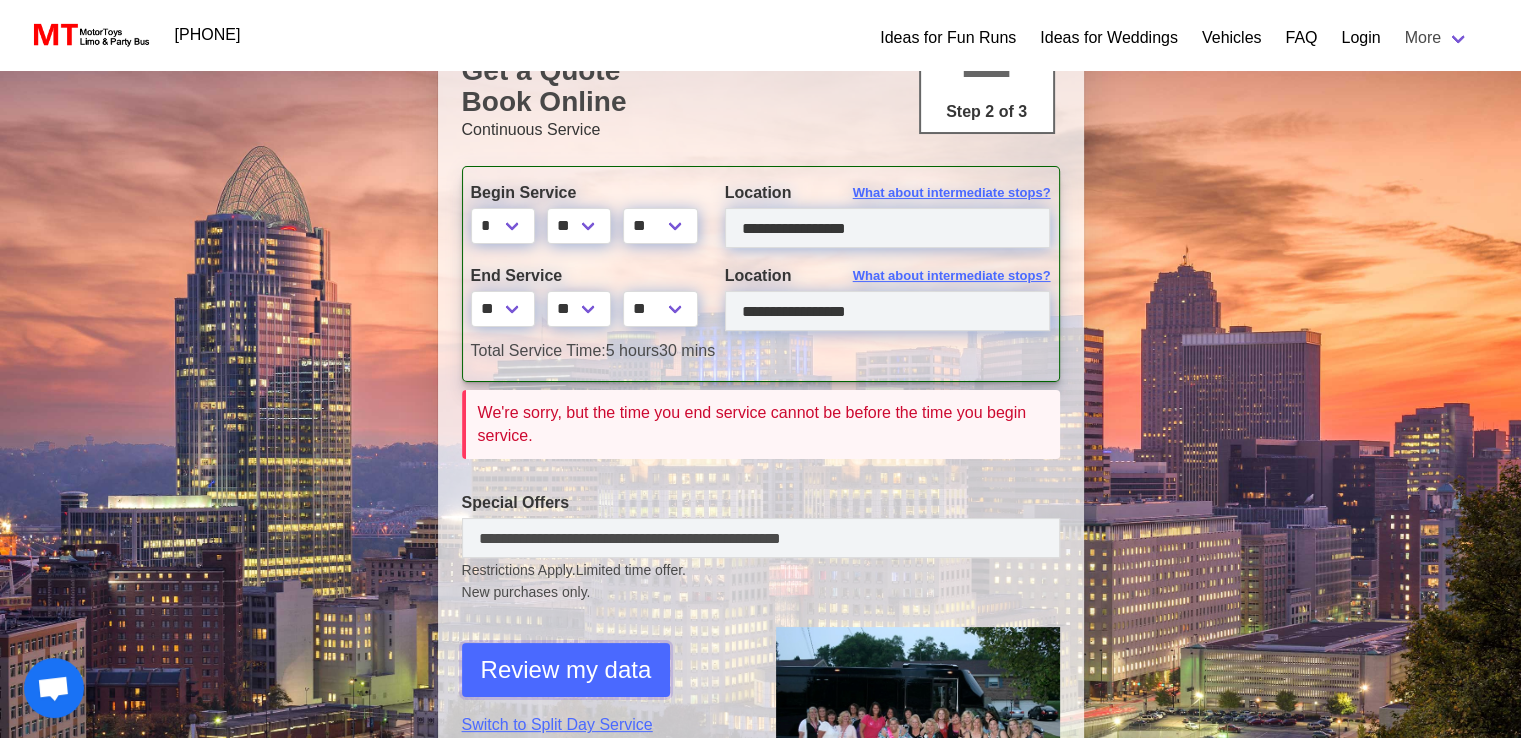 click on "Review my data" at bounding box center (566, 670) 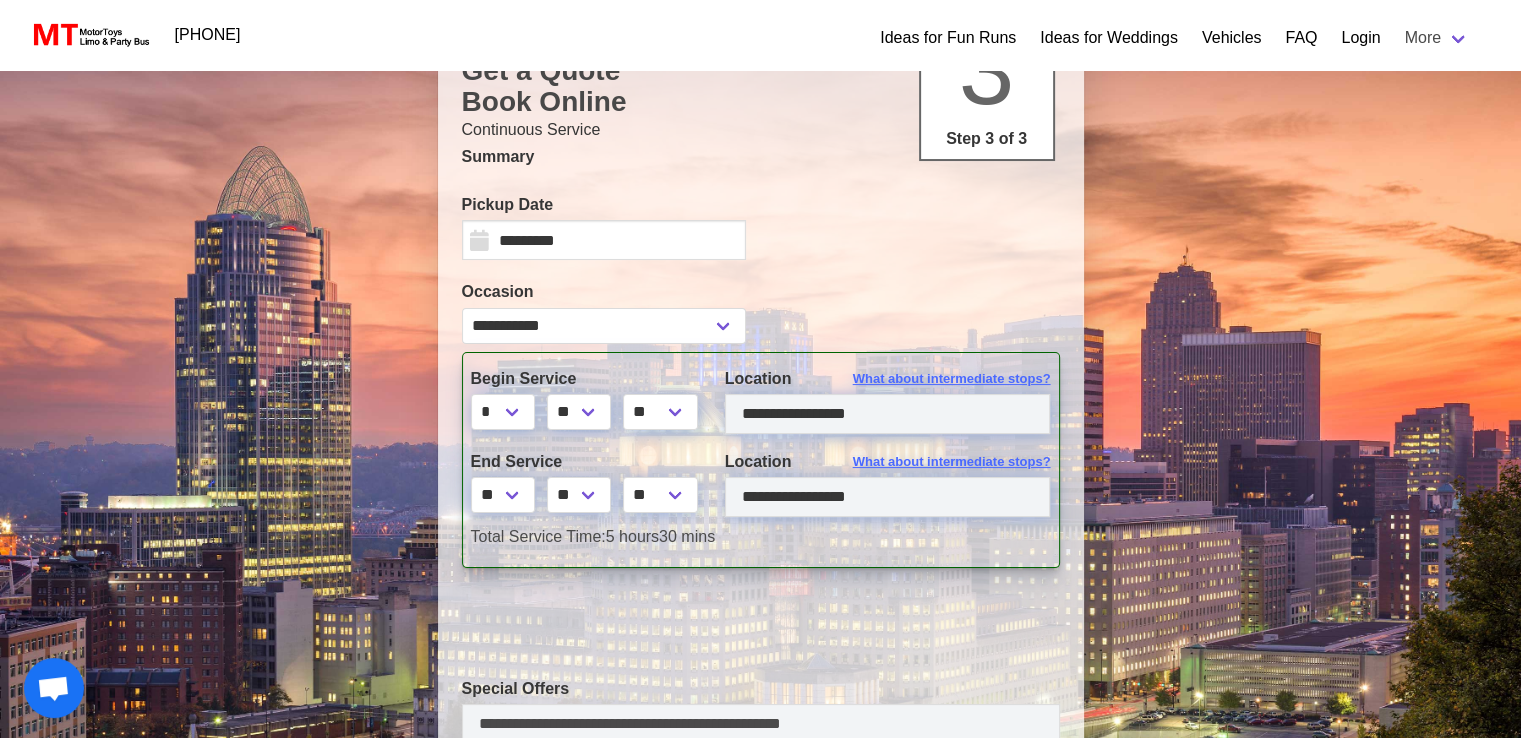 scroll, scrollTop: 0, scrollLeft: 0, axis: both 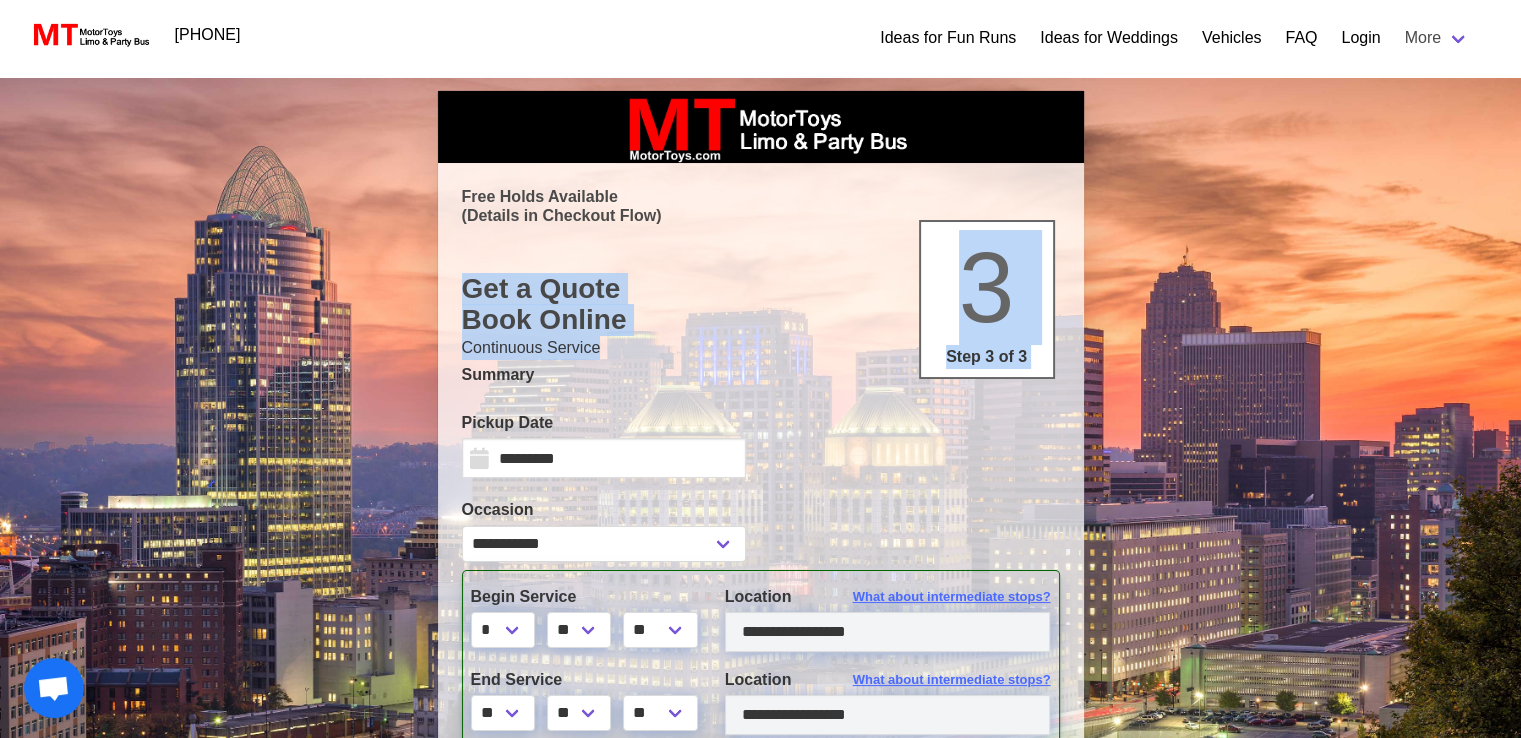 drag, startPoint x: 1516, startPoint y: 238, endPoint x: 1516, endPoint y: 339, distance: 101 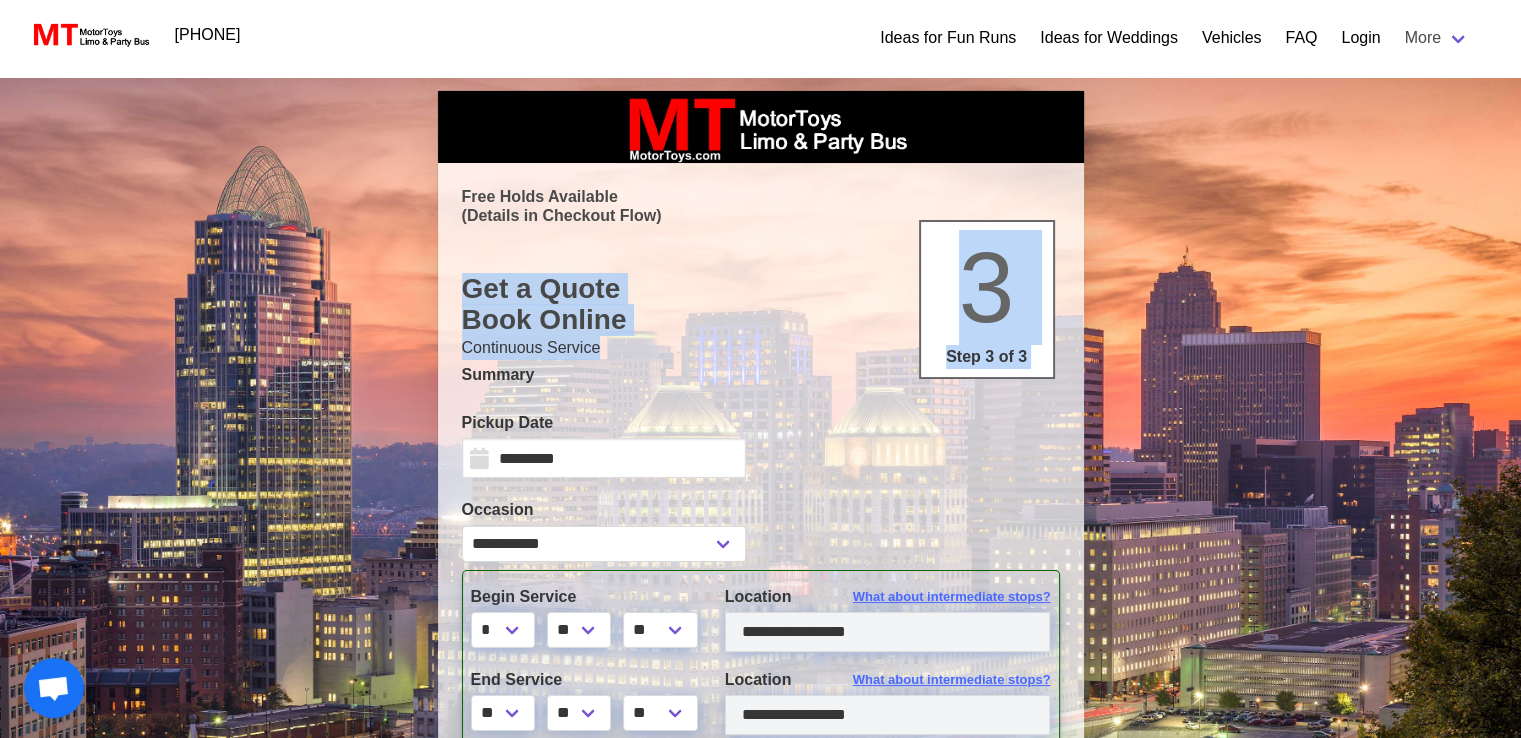 click on "Search Criteria     From:
Sat, [DATE] [TIME]
To:
Sun, [DATE] [TIME]
Duration:
5 hours
30 mins   First Pickup:
[CITY], [STATE]
Last Drop:
[CITY], [STATE]
Change date, duration, or start time
24/7/365  Live  real time quotes, availability, reservations, & changes.   Industry Exclusive.  Here’s what is still available…            Free Holds Available (Details in Checkout Flow)
Get a Quote  Book Online
3   Step 3 of 3   Continuous Service   Summary   Pickup Date   *********" at bounding box center [760, 738] 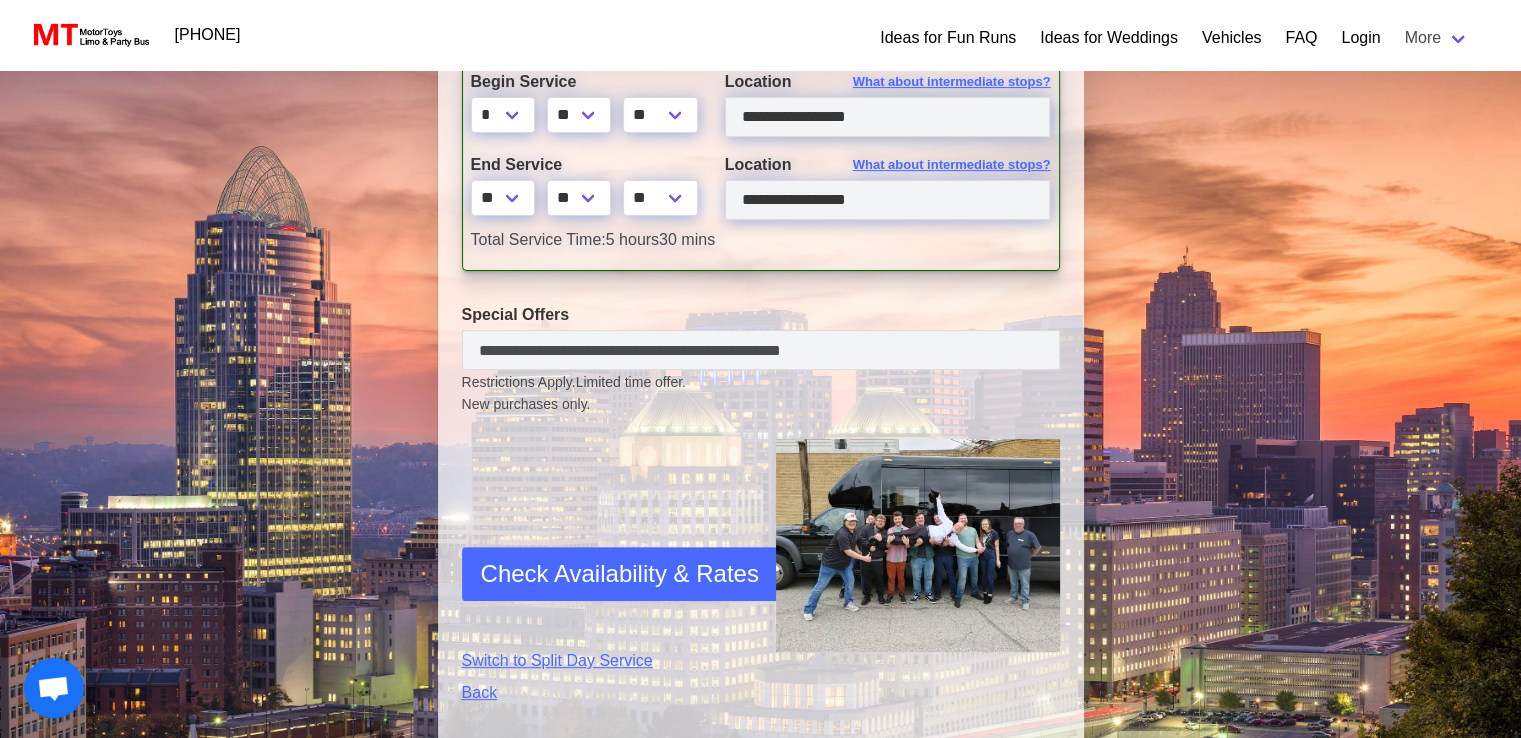 scroll, scrollTop: 545, scrollLeft: 0, axis: vertical 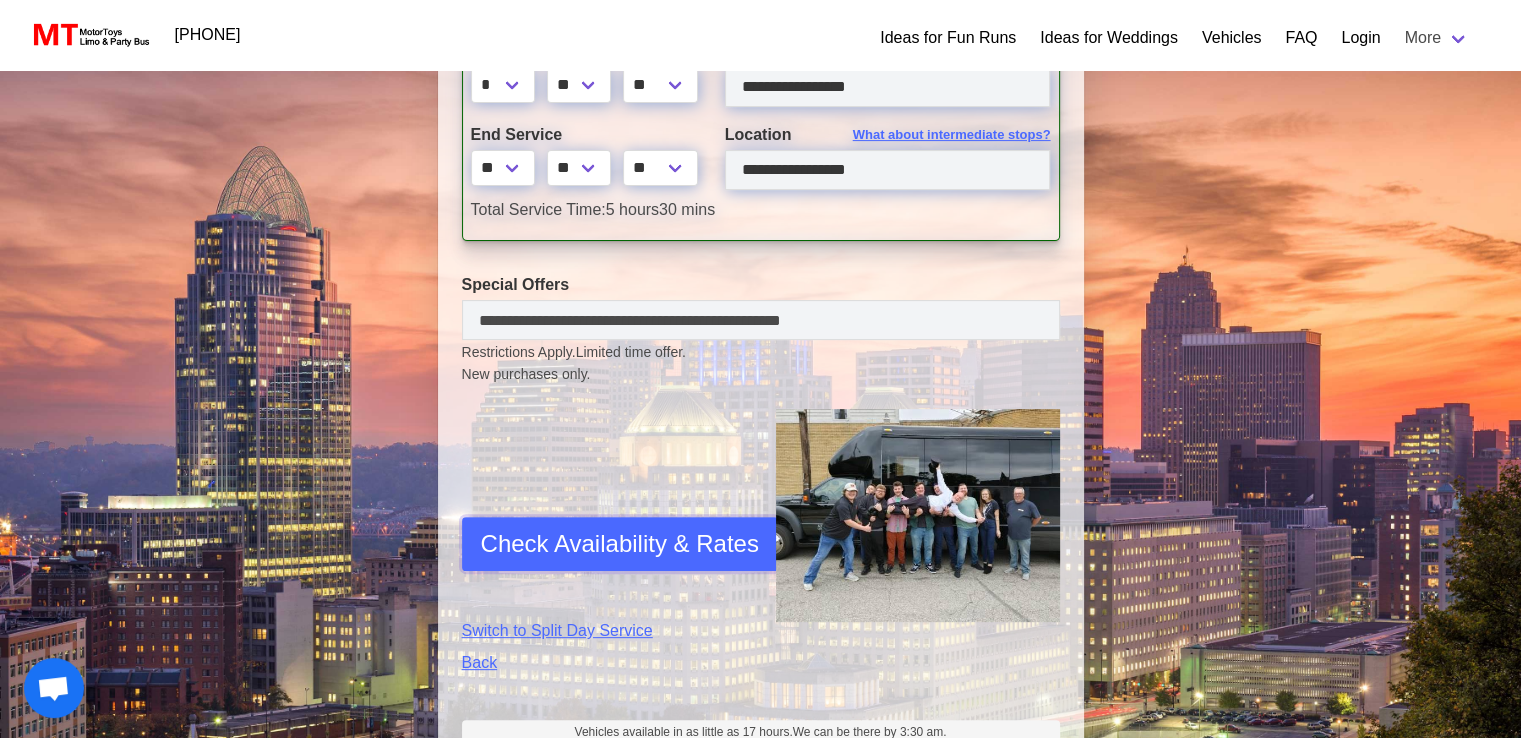 click on "Check Availability & Rates" at bounding box center (620, 544) 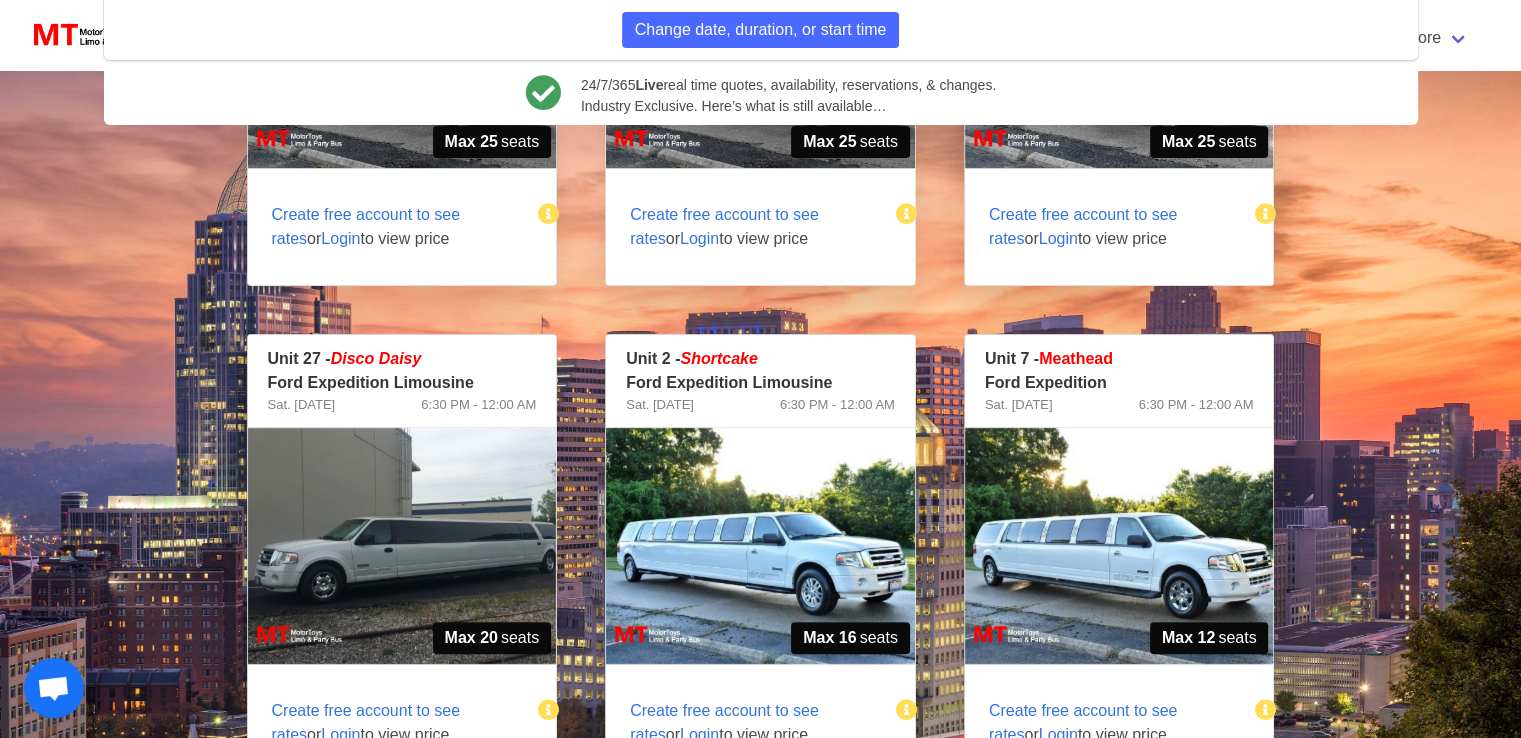 scroll, scrollTop: 230, scrollLeft: 0, axis: vertical 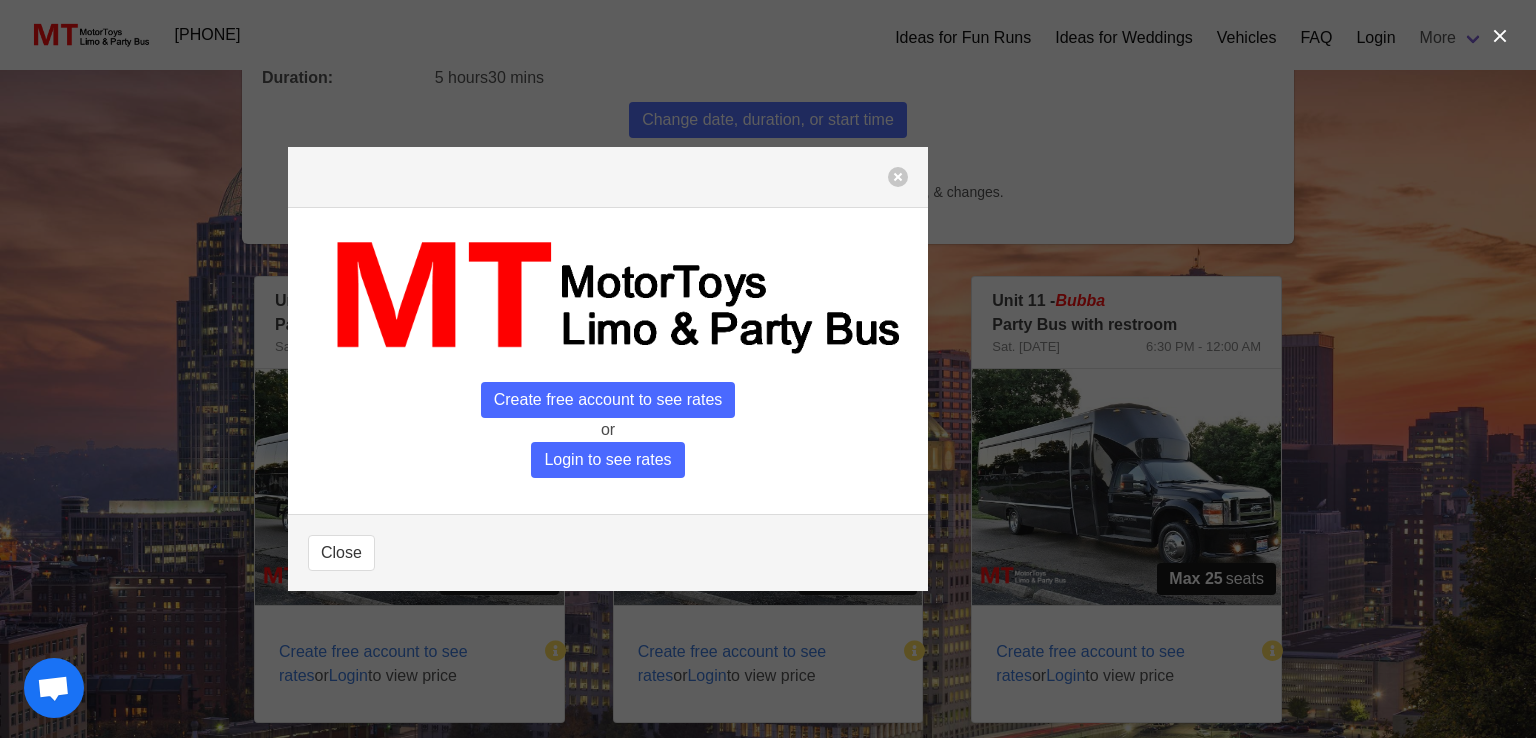 click at bounding box center [608, 177] 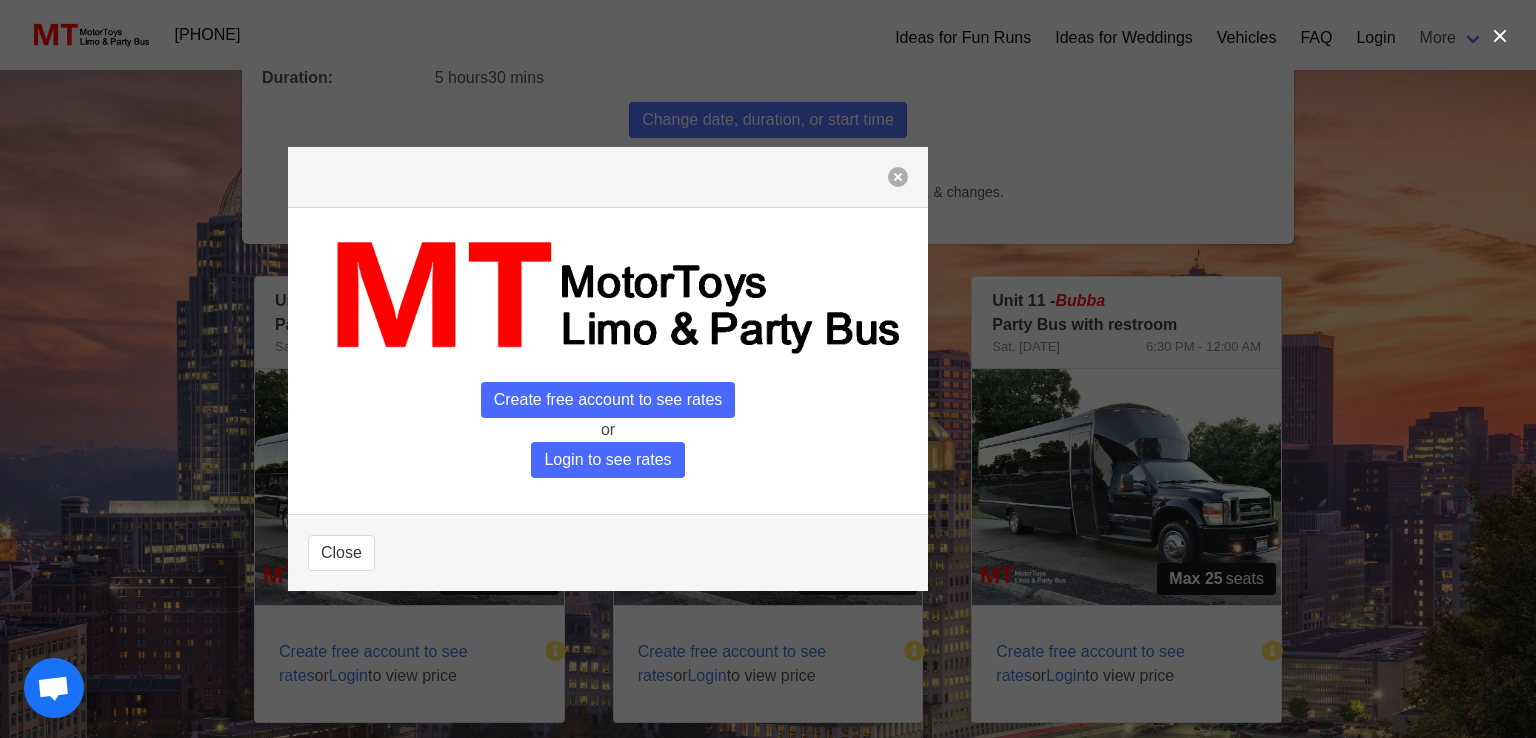 click at bounding box center [898, 177] 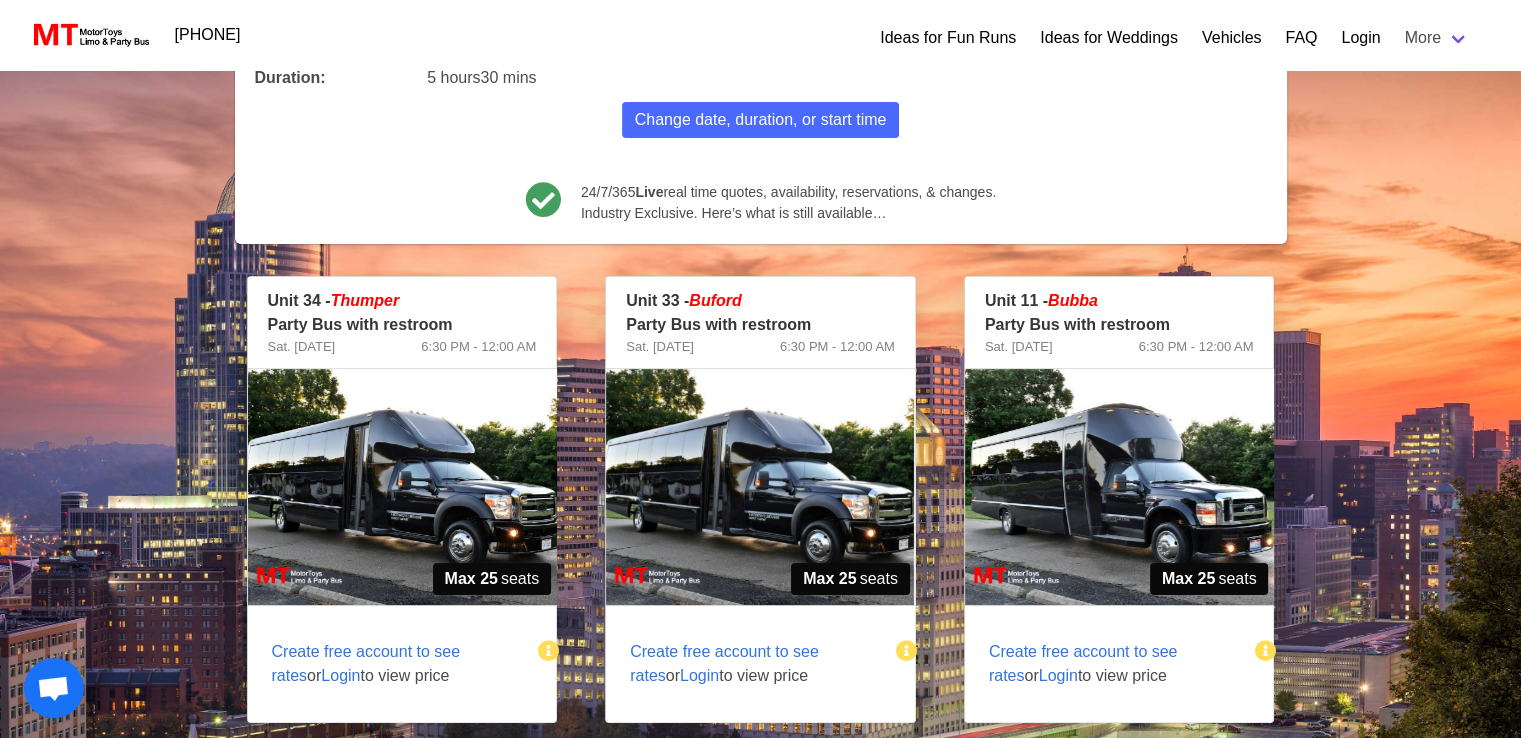 click at bounding box center (402, 487) 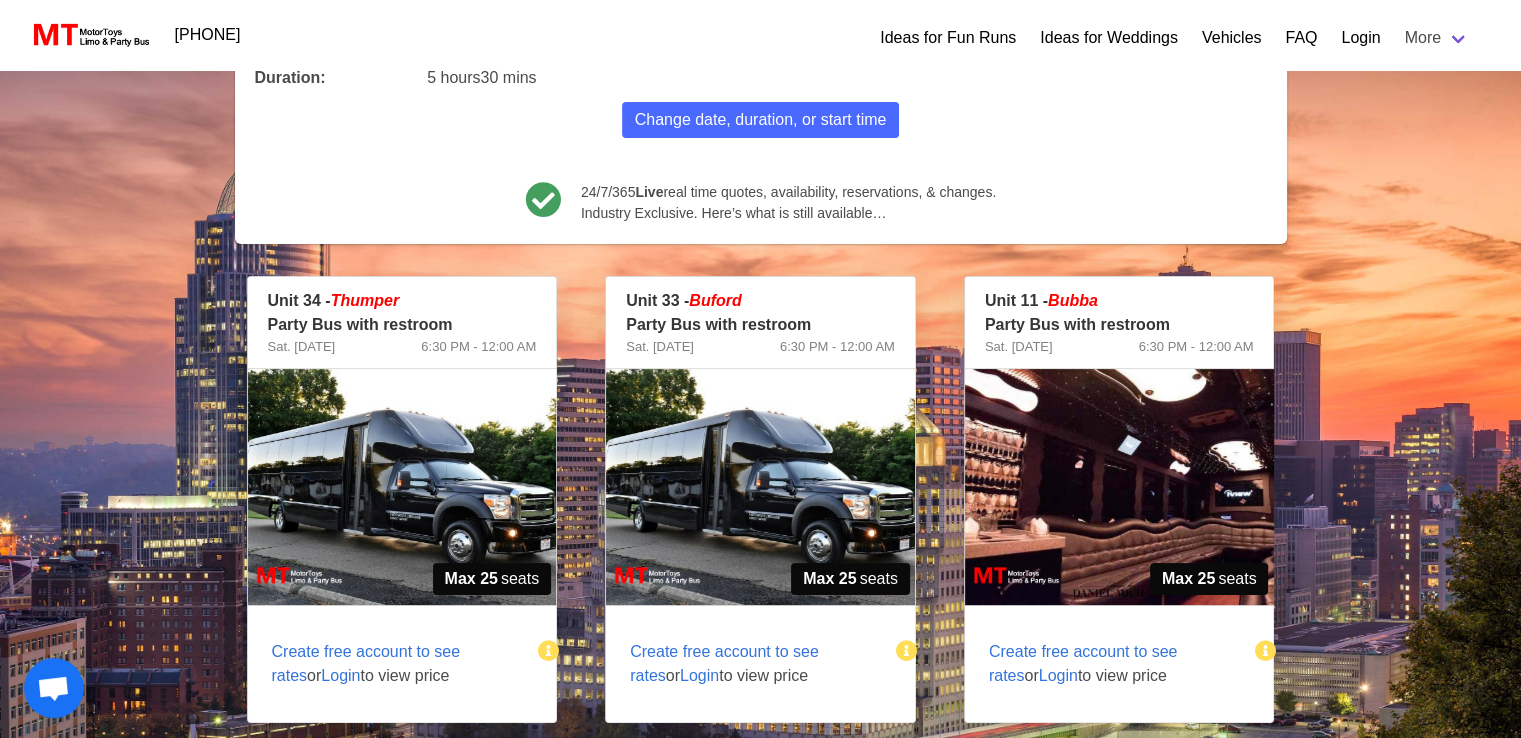 click at bounding box center (1119, 487) 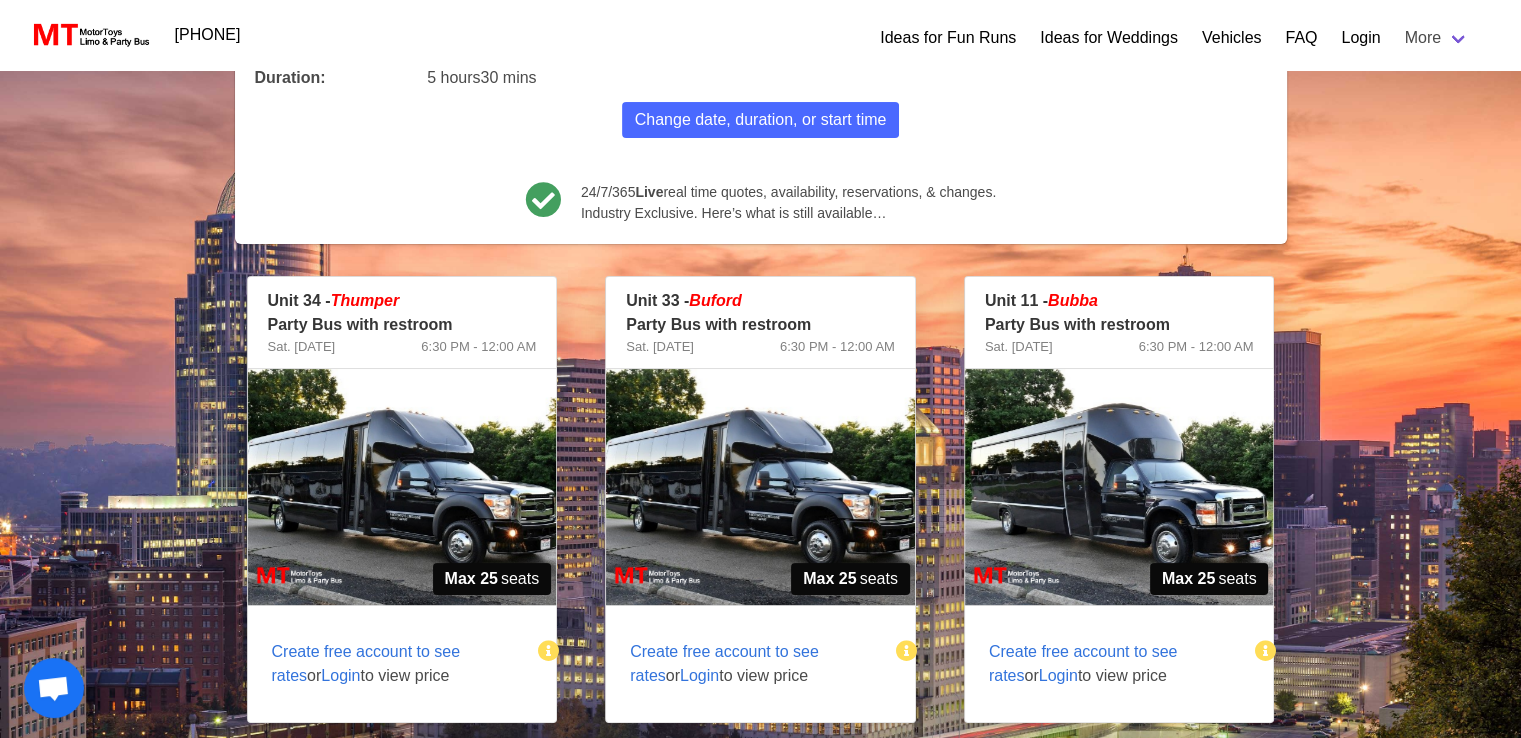 click on "Create free account to see rates" at bounding box center (366, 663) 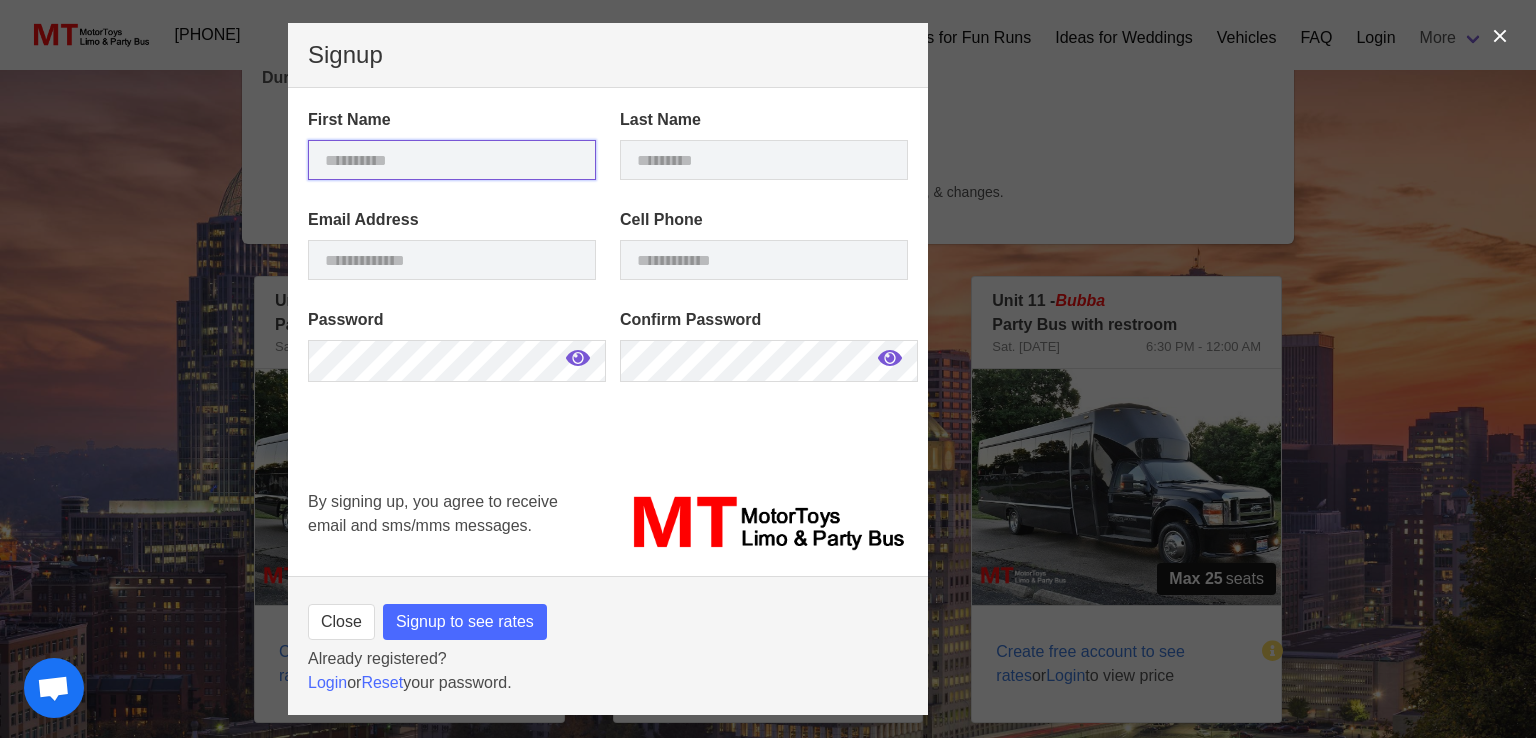 click at bounding box center (452, 160) 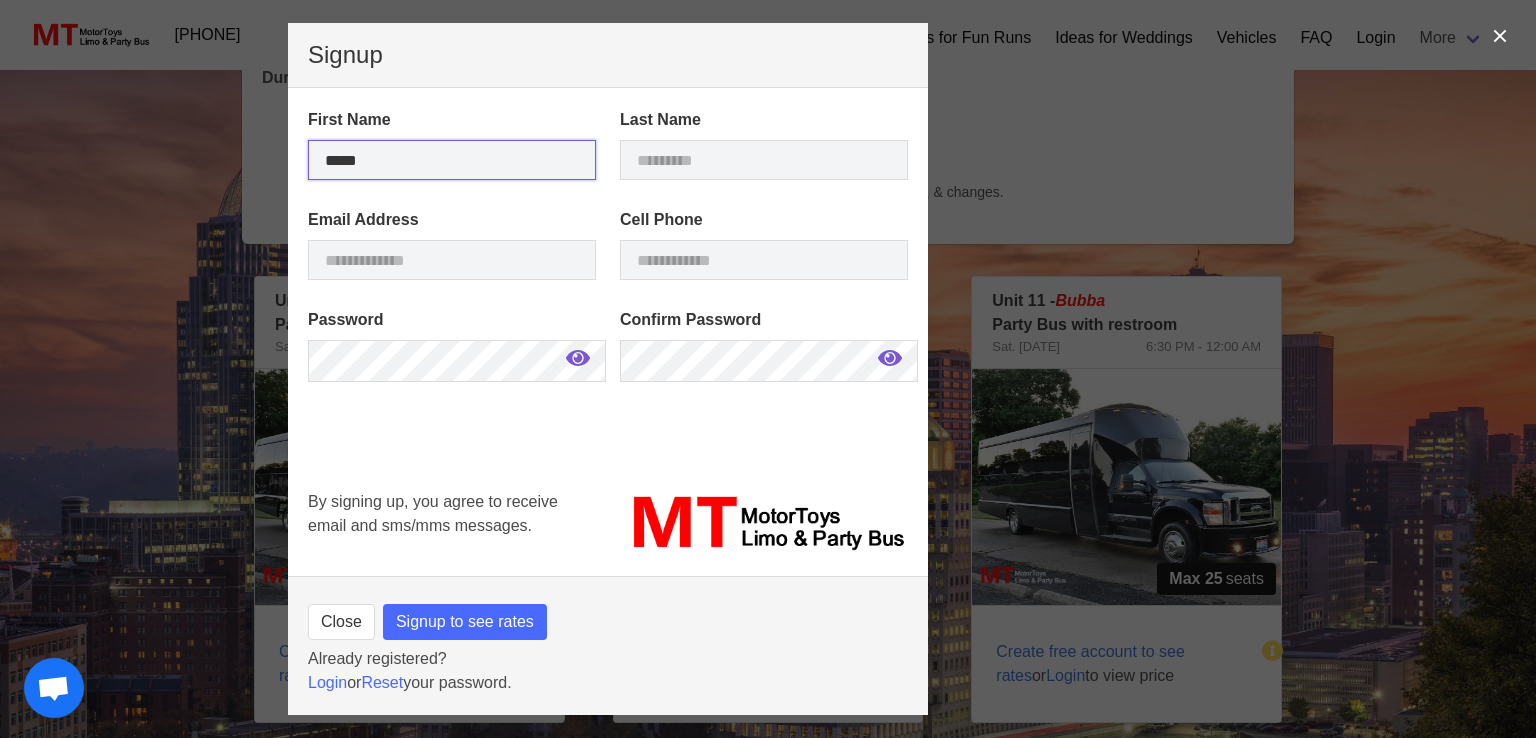 type on "****" 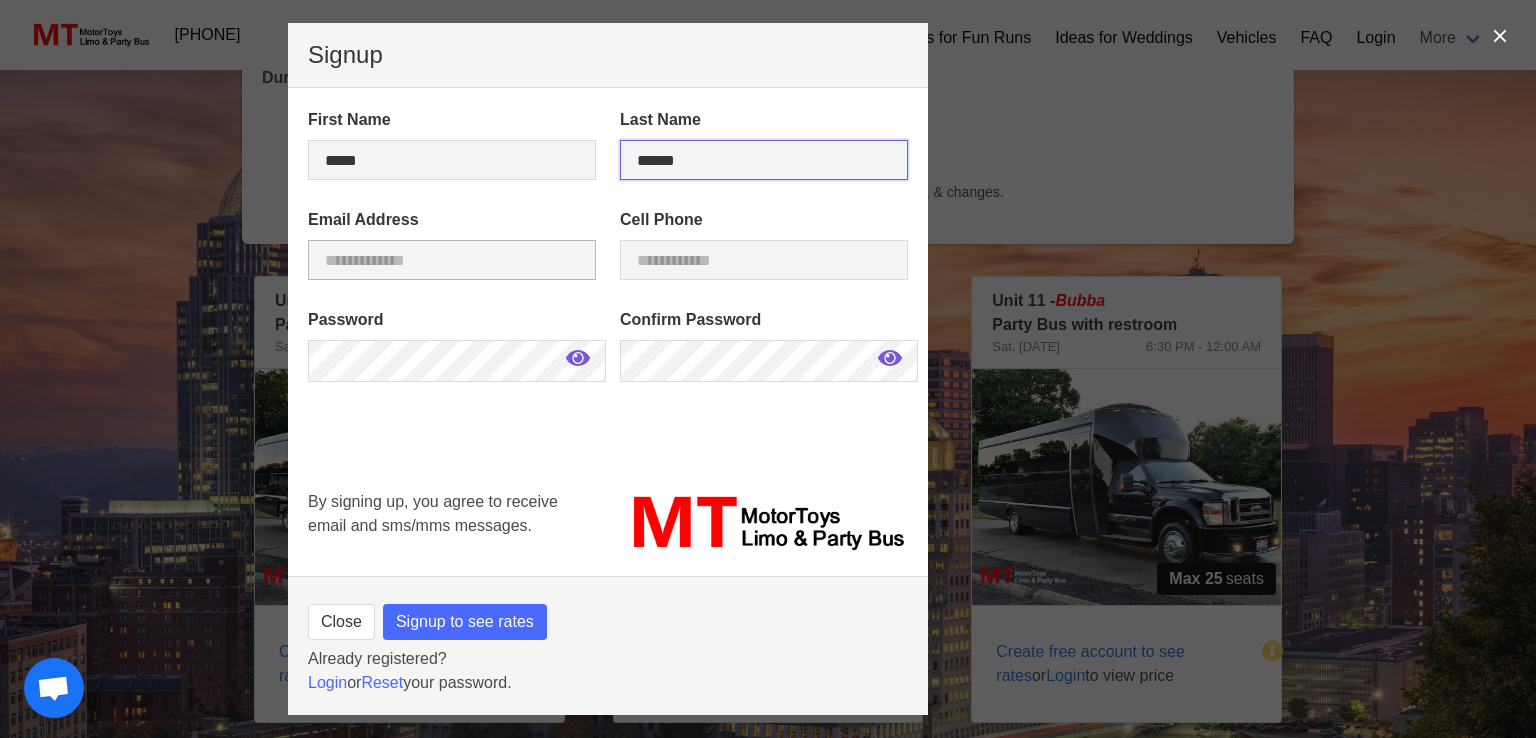 type on "******" 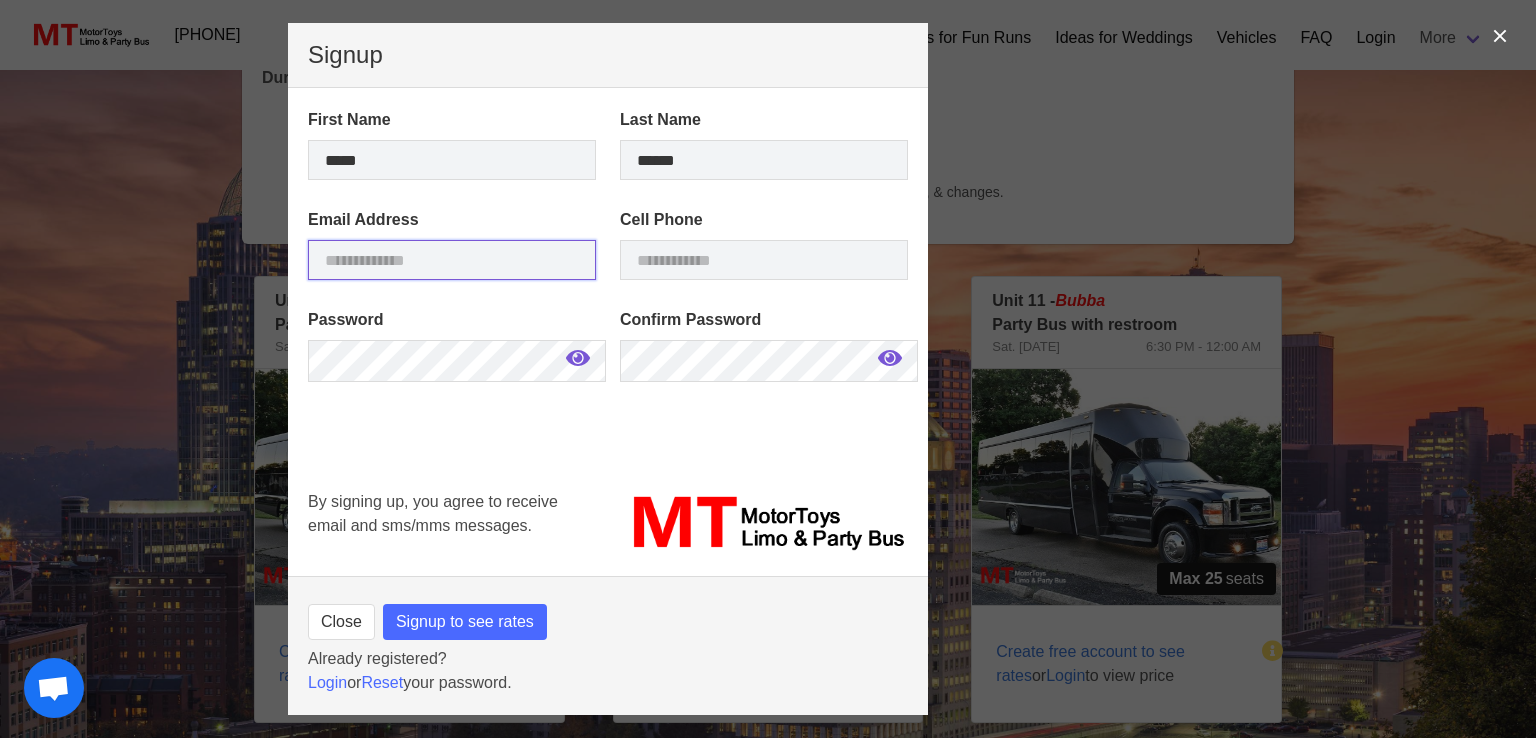 click at bounding box center [452, 260] 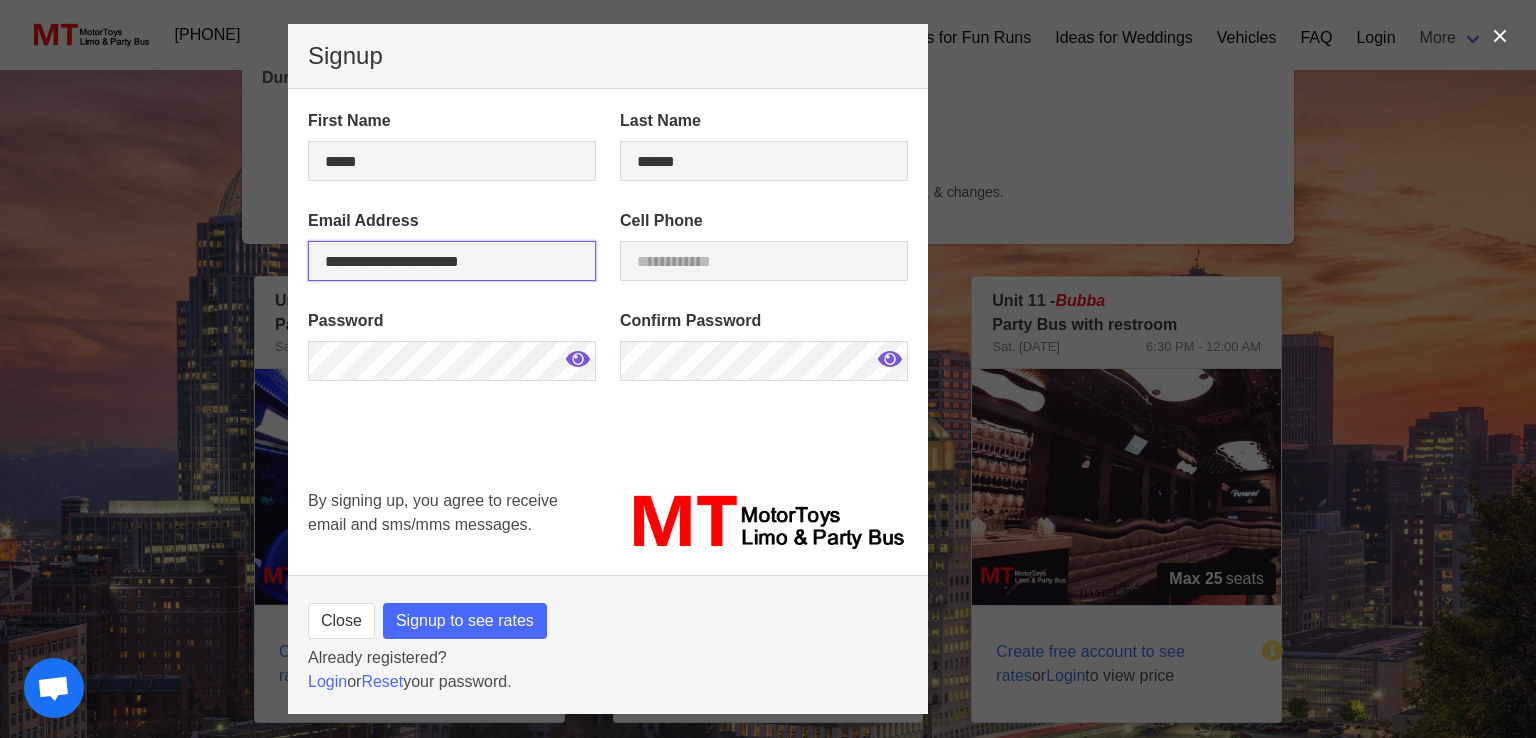 type on "**********" 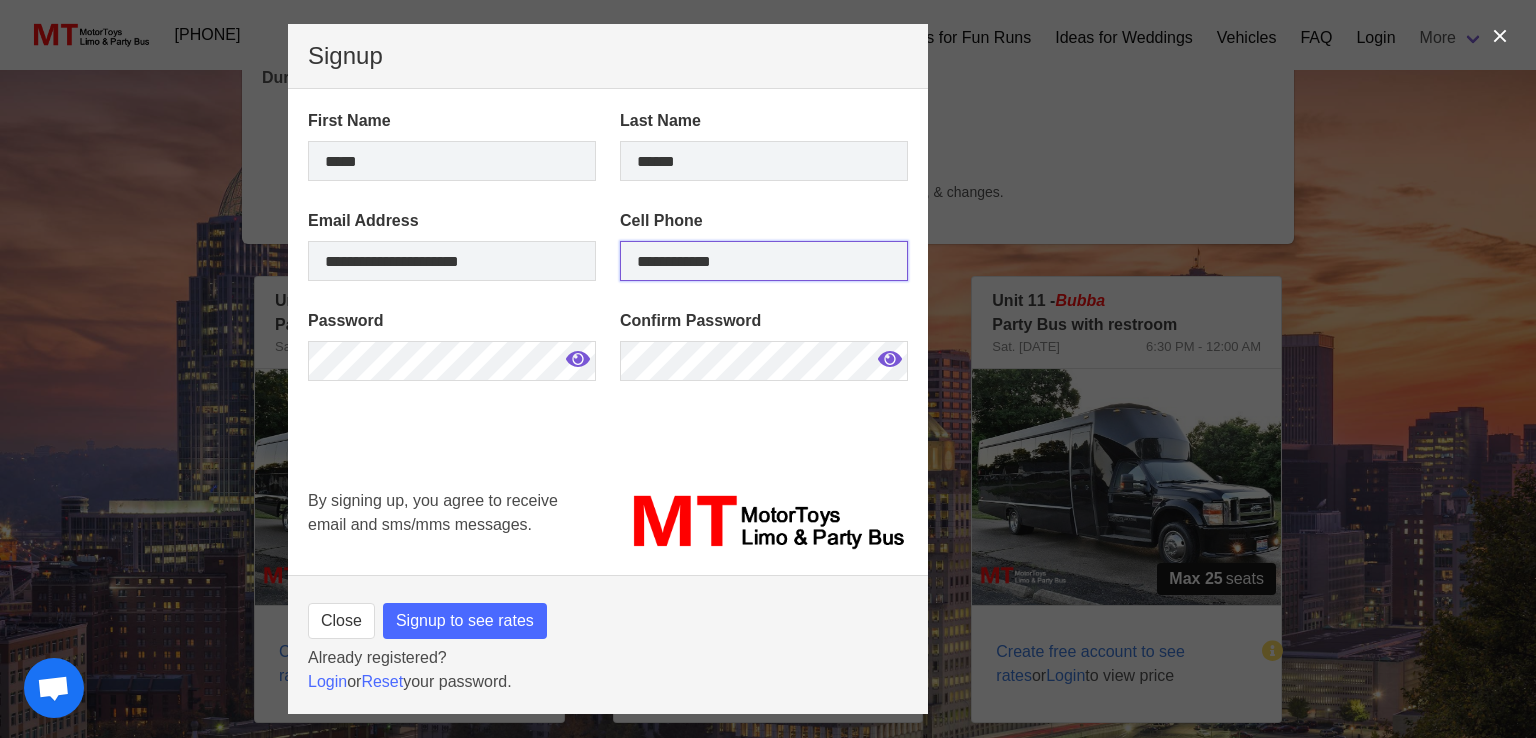 type on "**********" 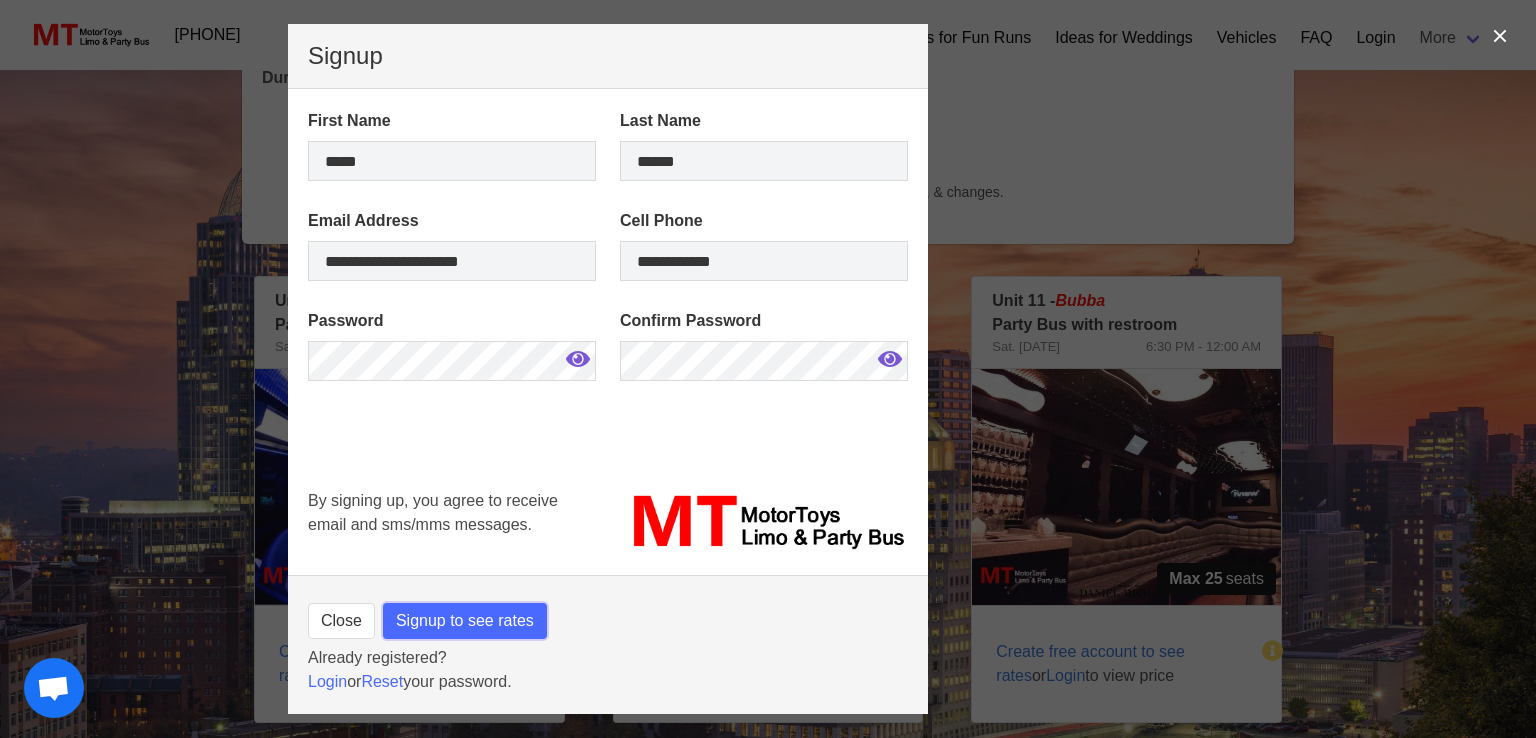 click on "Signup to see rates" at bounding box center (465, 621) 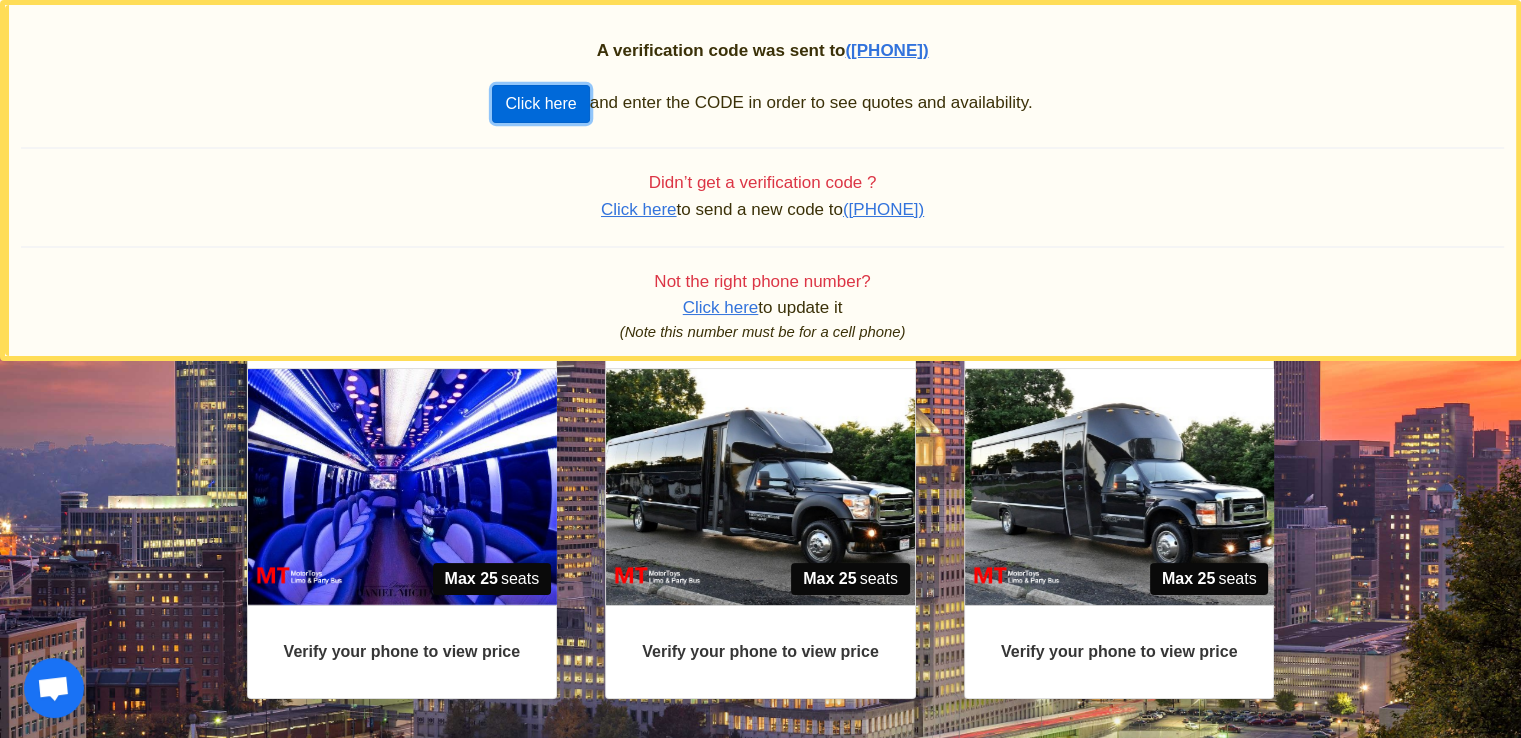 click on "Click here" at bounding box center [540, 104] 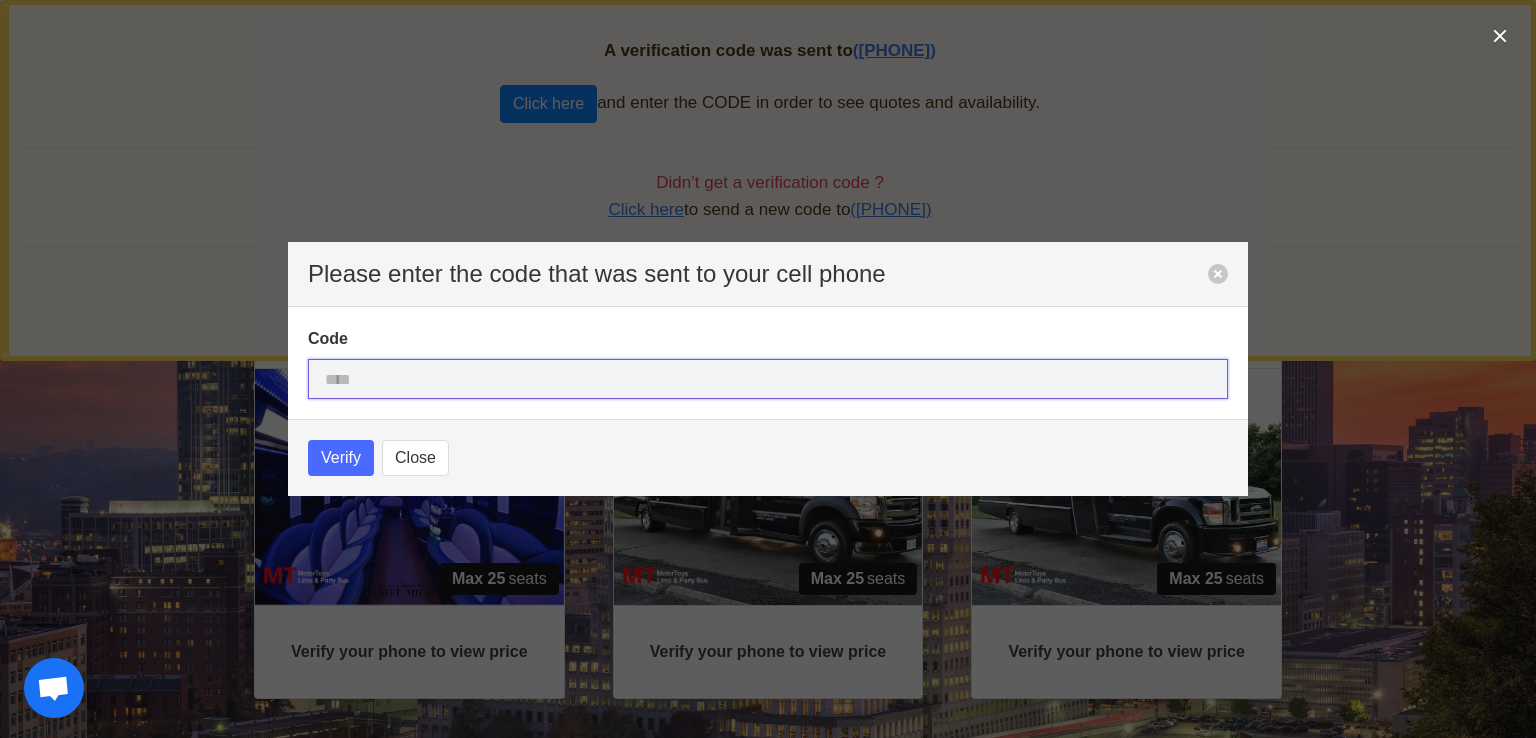 click at bounding box center (768, 379) 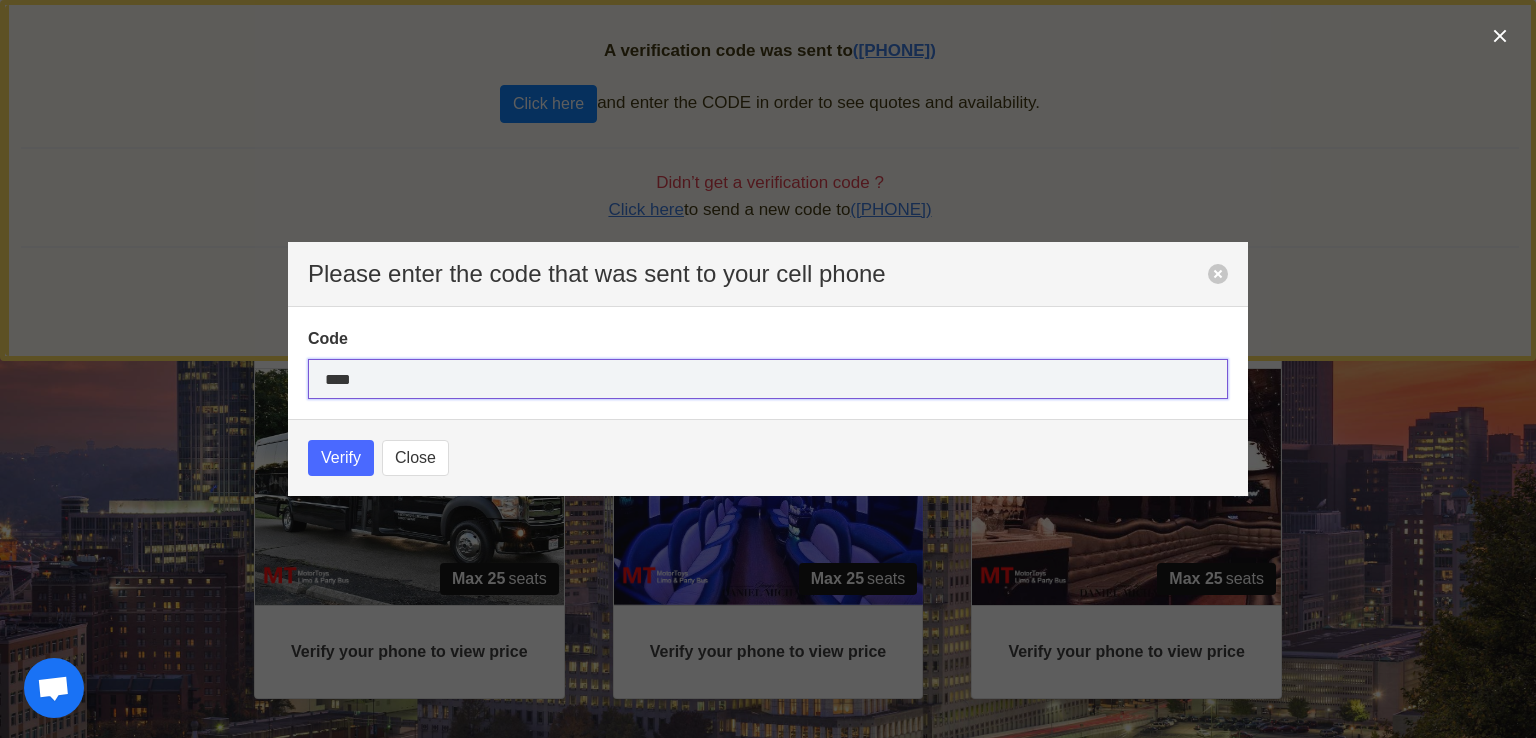 type on "****" 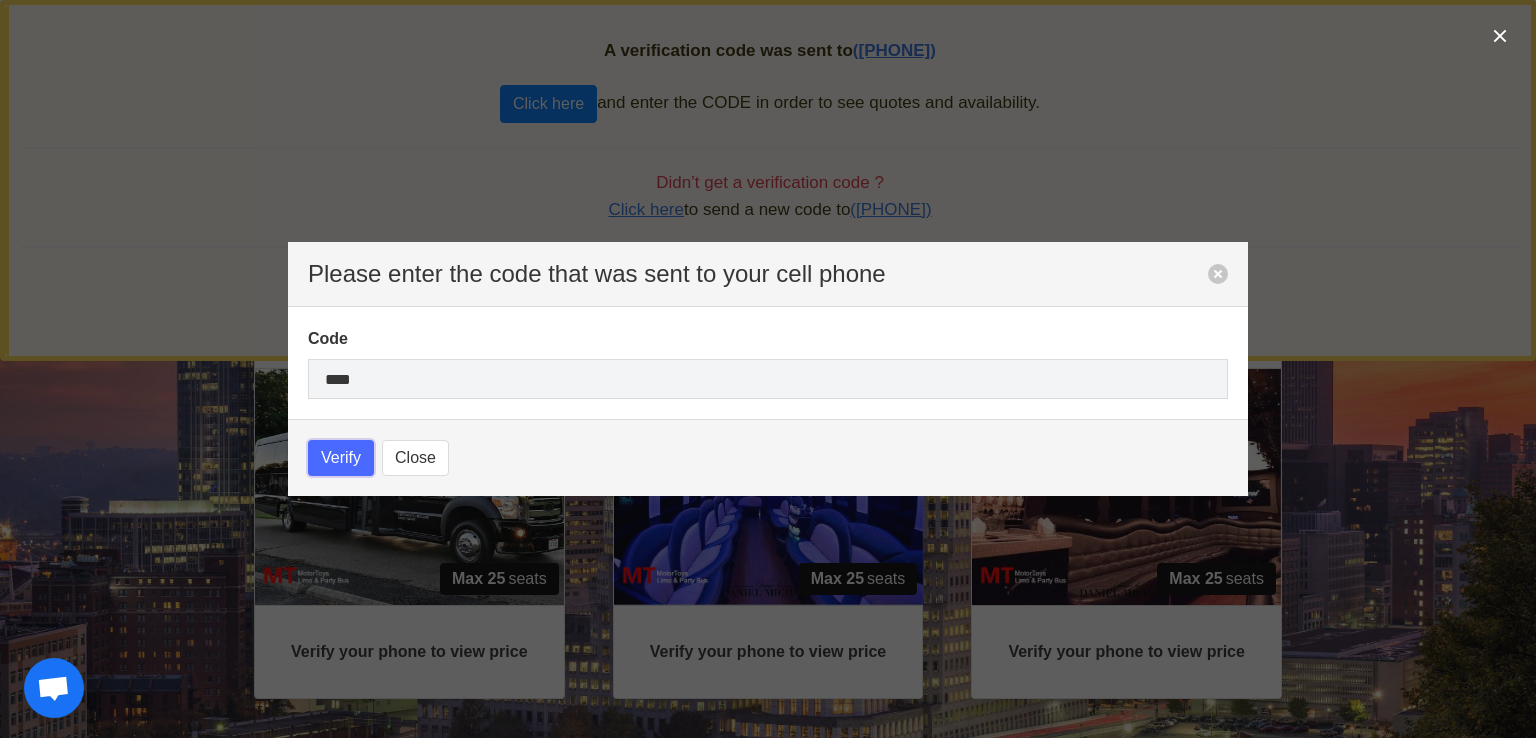 click on "Verify" at bounding box center (341, 458) 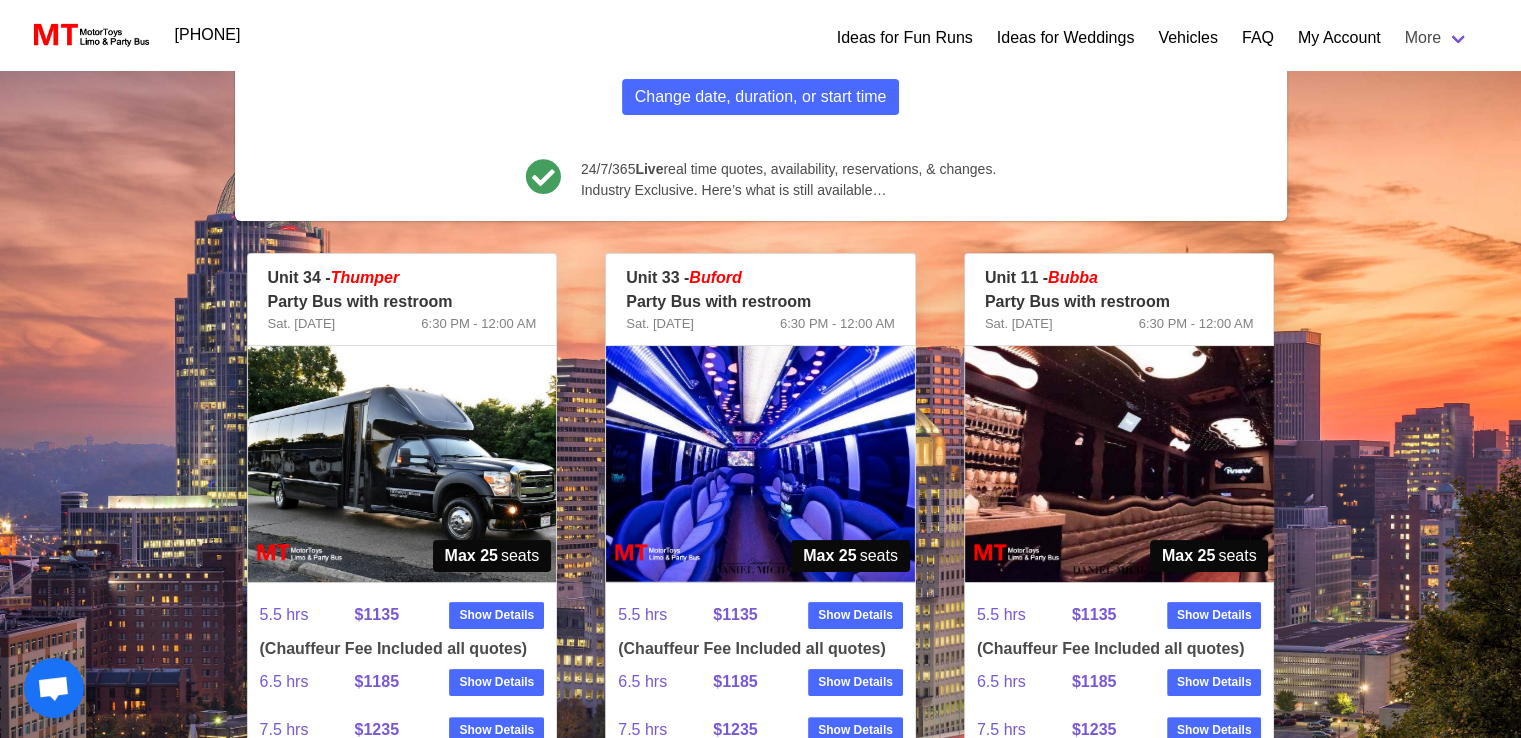 scroll, scrollTop: 73, scrollLeft: 0, axis: vertical 